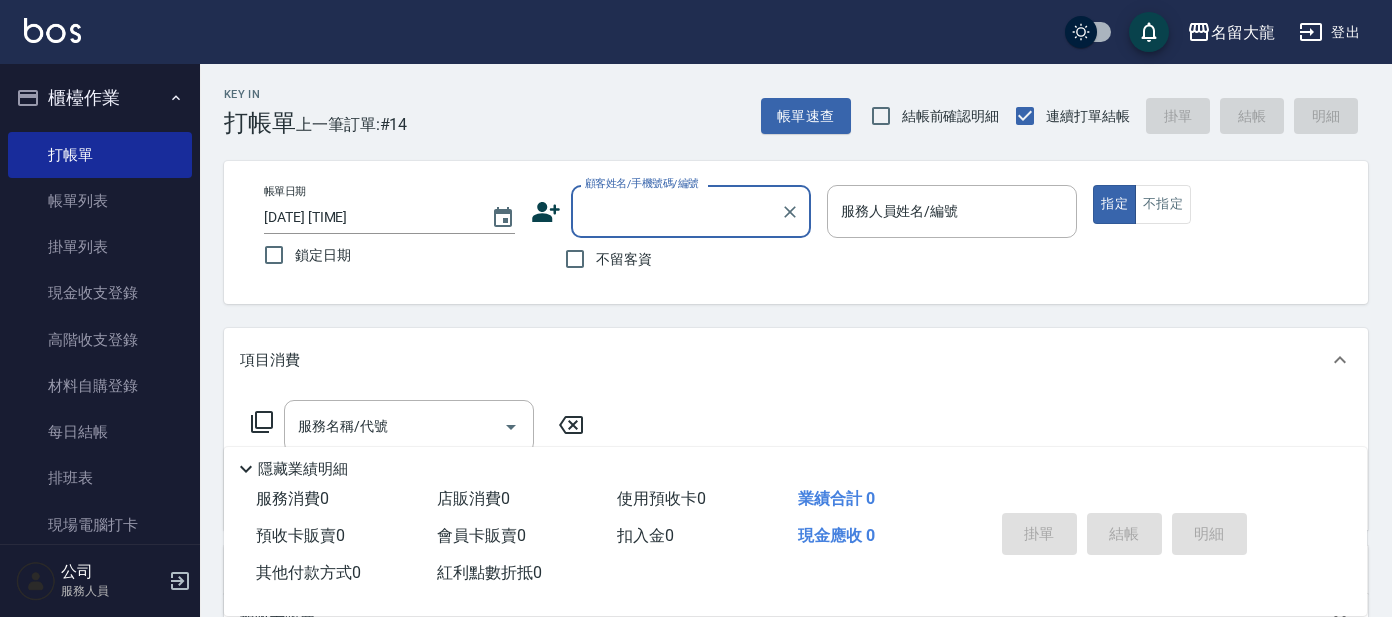 scroll, scrollTop: 0, scrollLeft: 0, axis: both 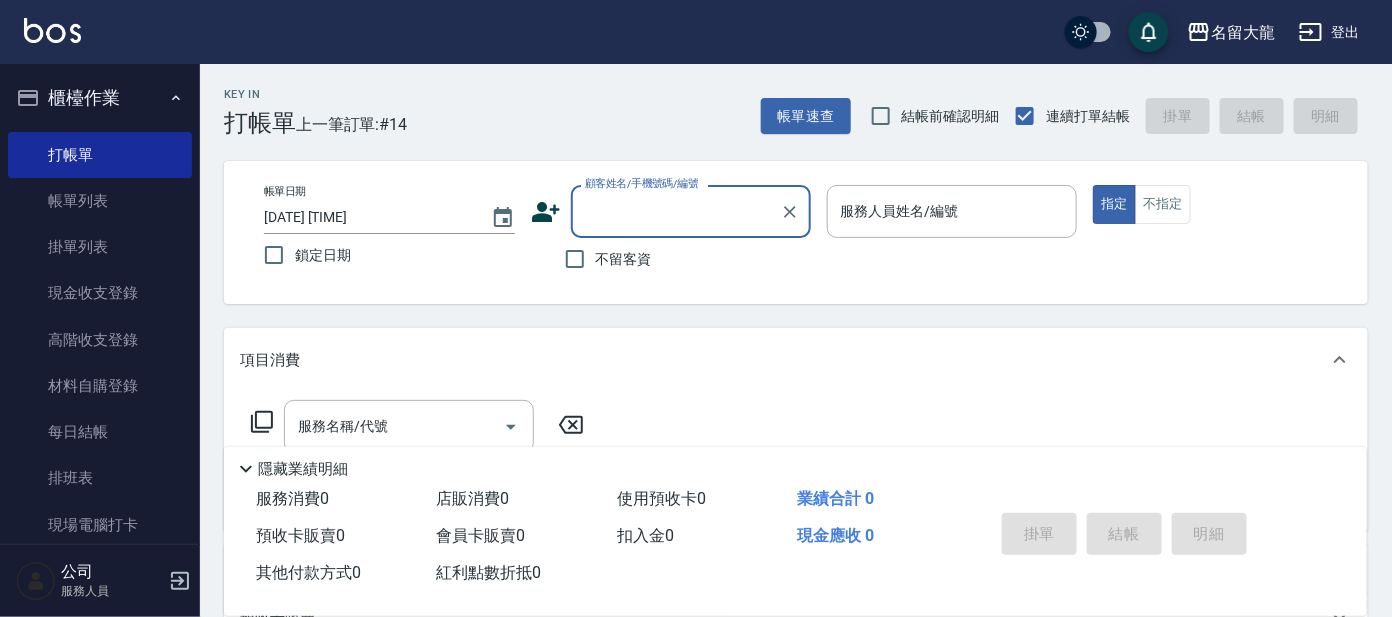 click on "顧客姓名/手機號碼/編號" at bounding box center (676, 211) 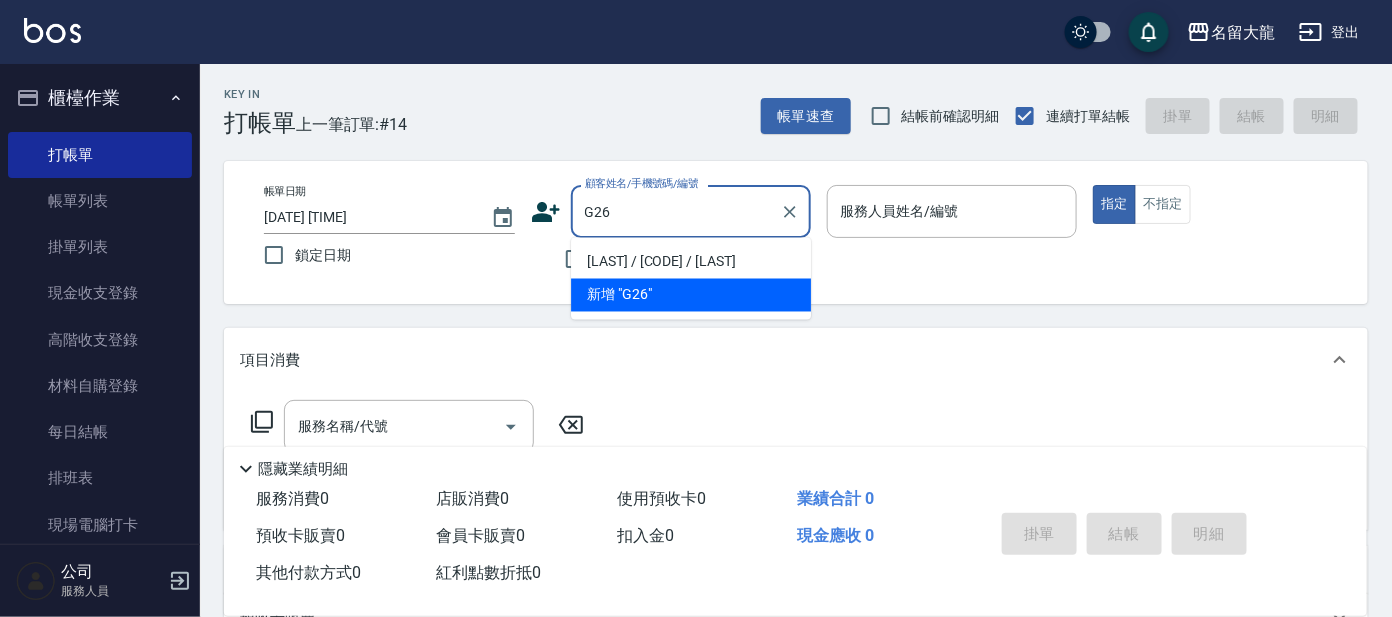 click on "[LAST] / [CODE] / [LAST]" at bounding box center (691, 262) 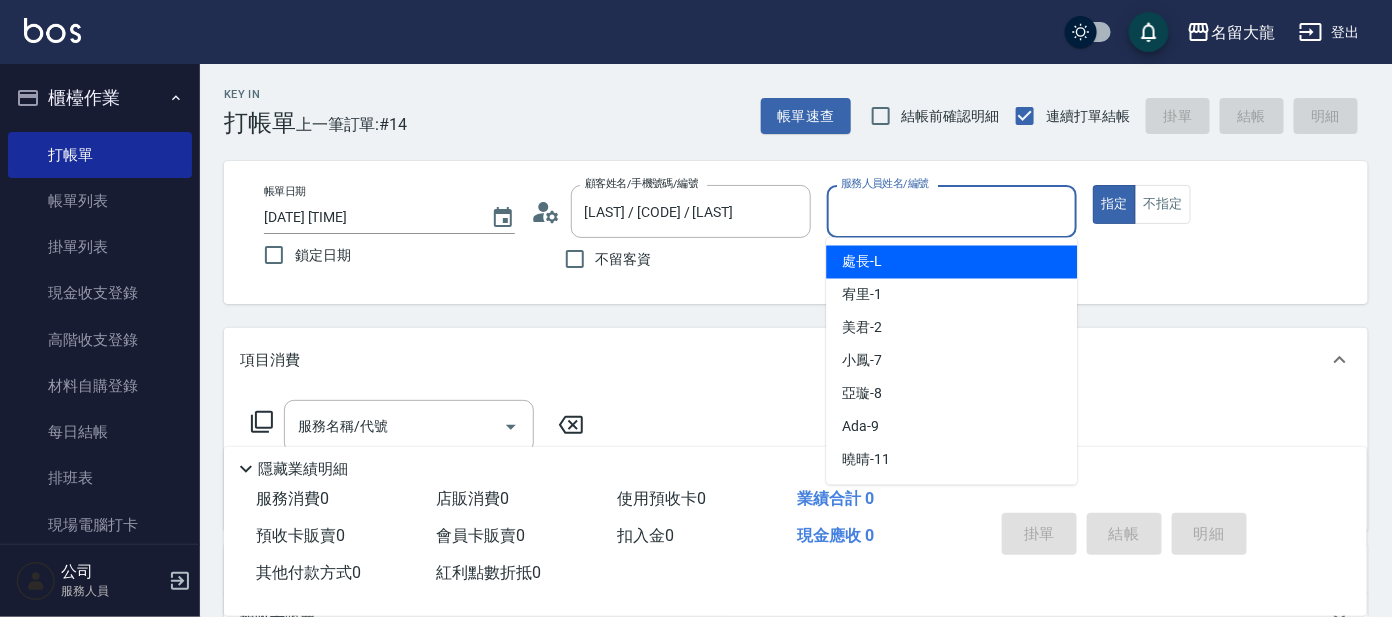 click on "服務人員姓名/編號" at bounding box center (952, 211) 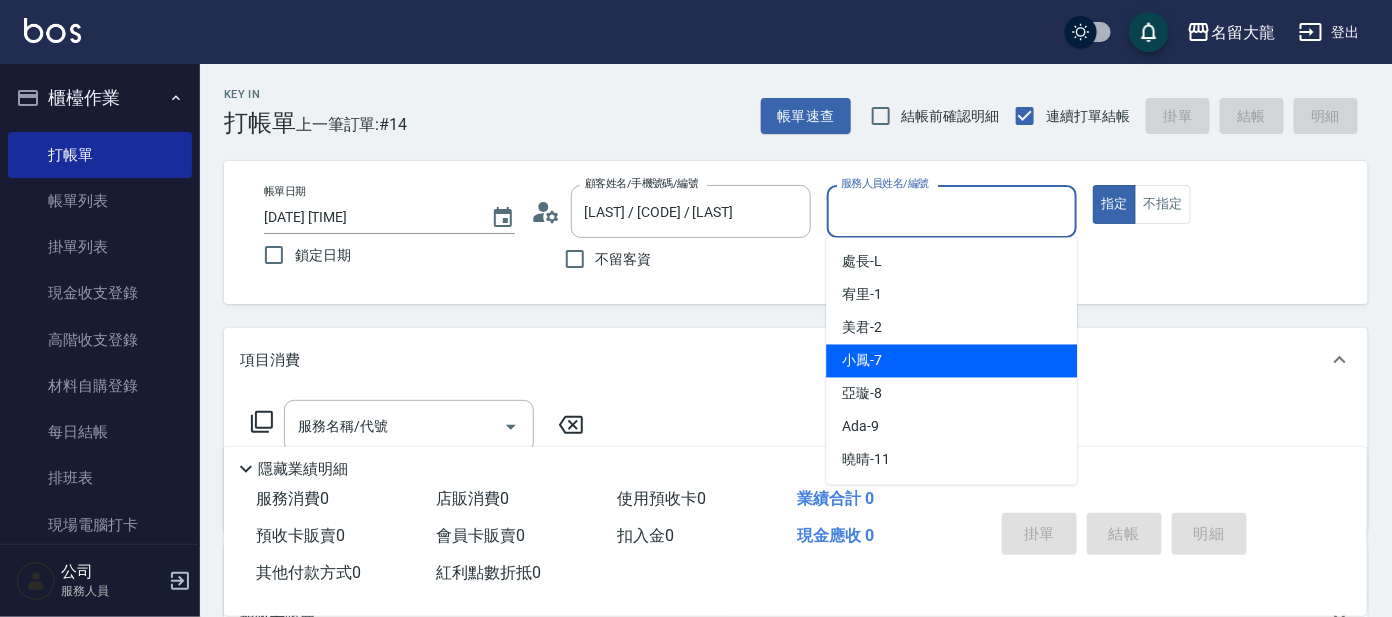 click on "小鳳 -7" at bounding box center [951, 361] 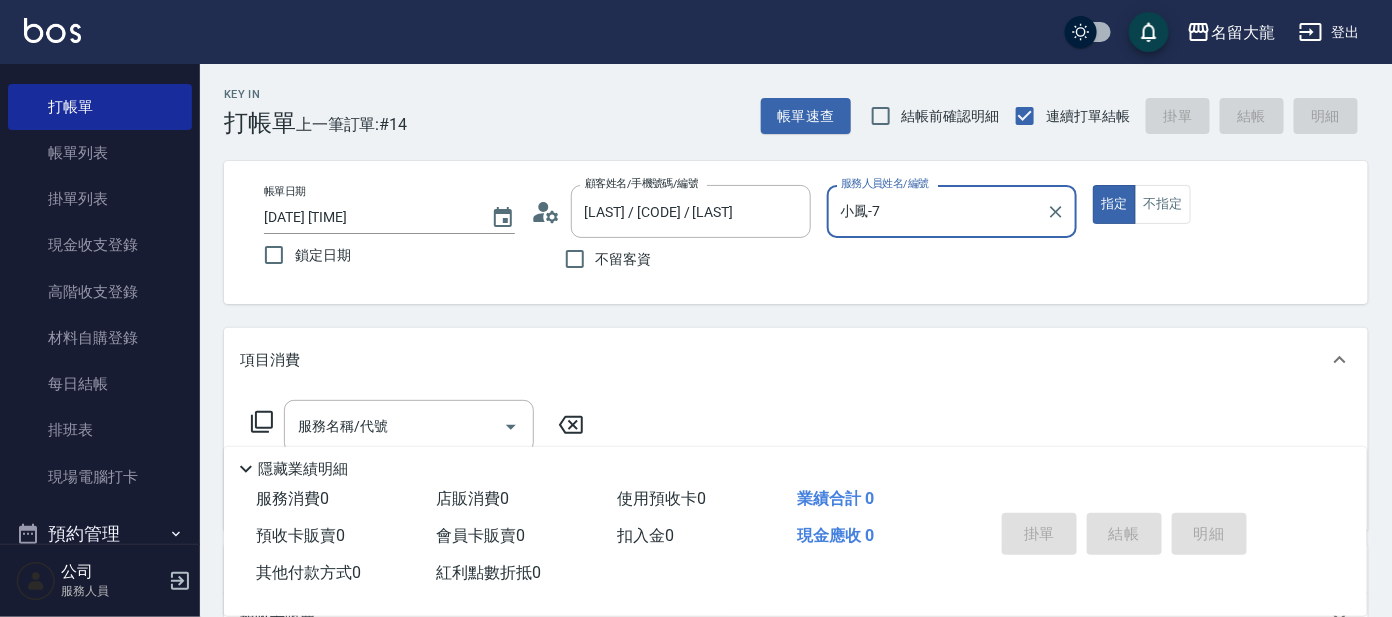 scroll, scrollTop: 124, scrollLeft: 0, axis: vertical 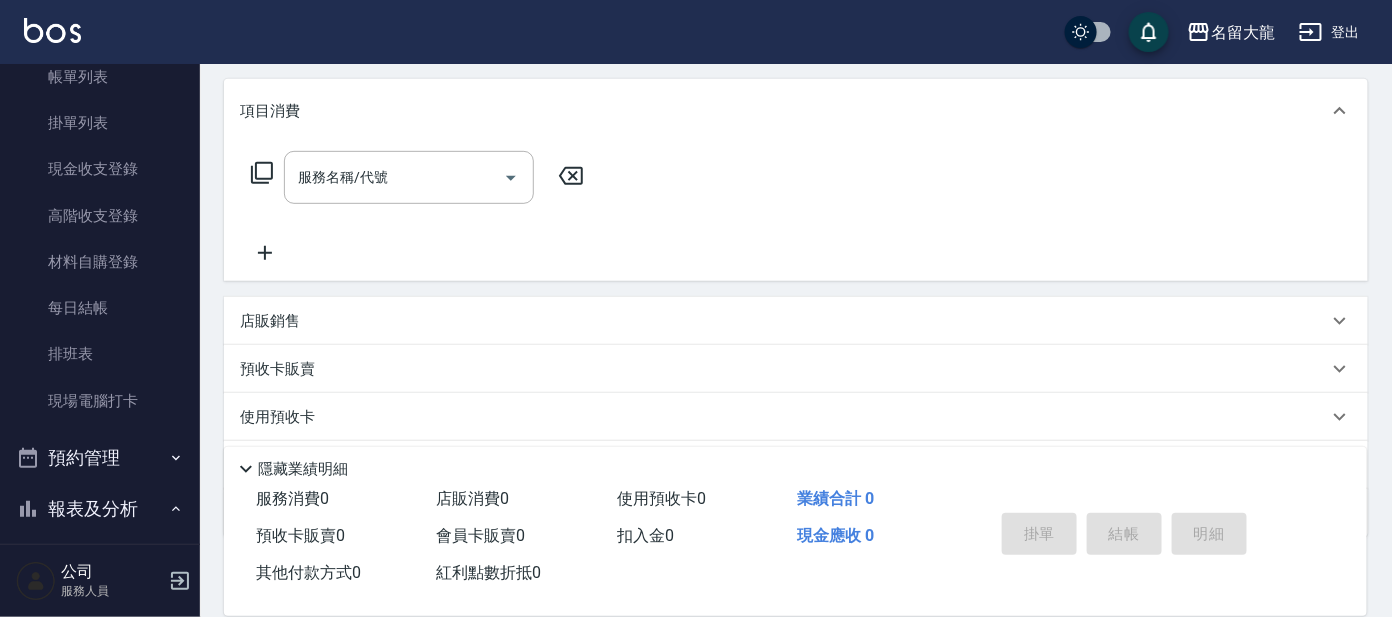 click 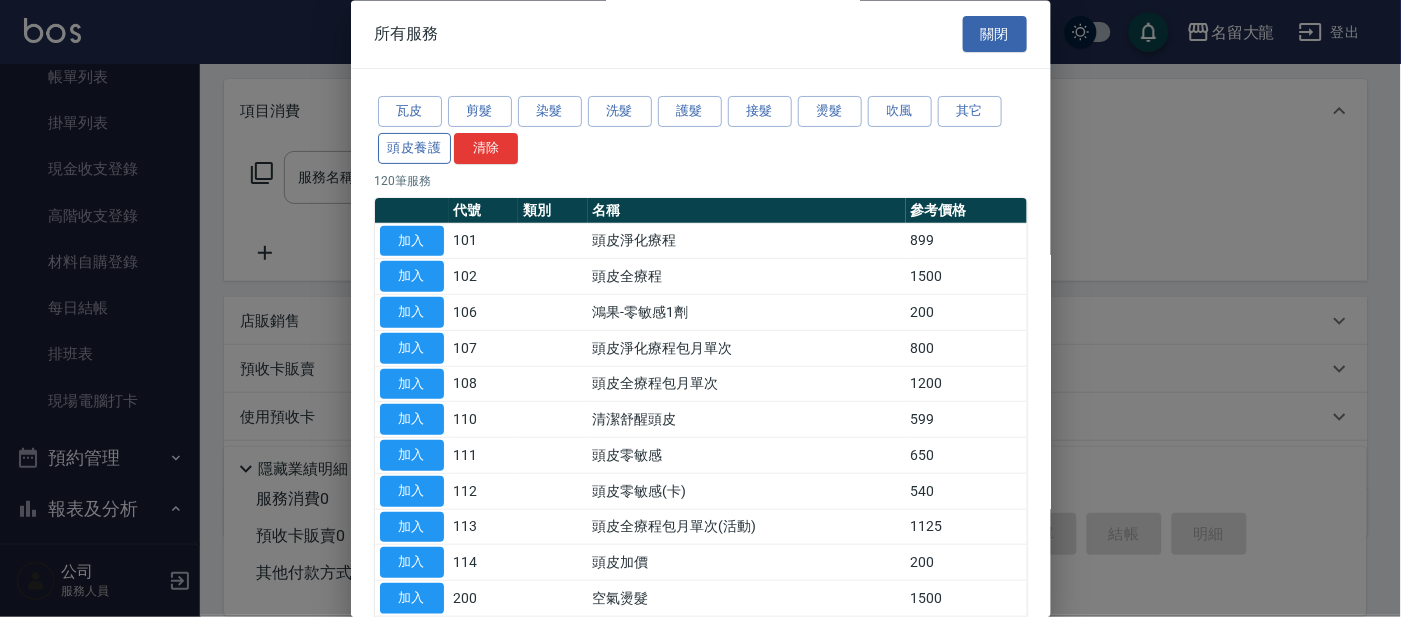 click on "頭皮養護" at bounding box center (415, 148) 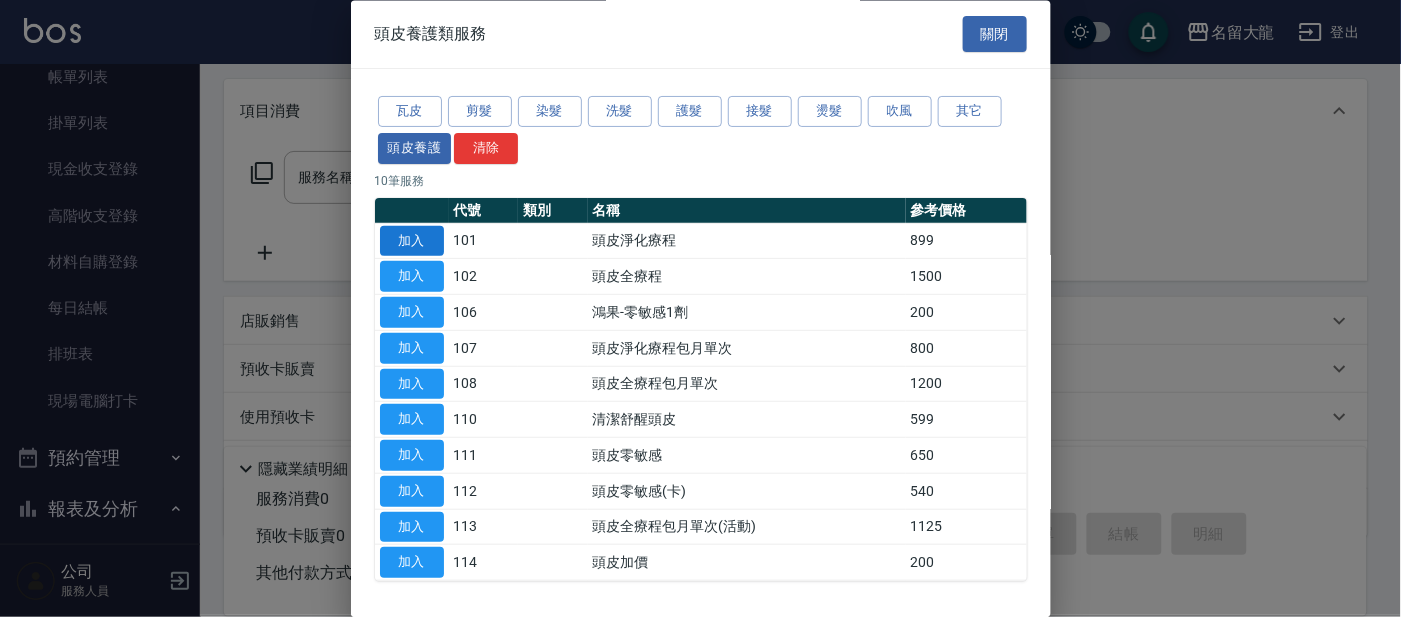 click on "加入" at bounding box center [412, 241] 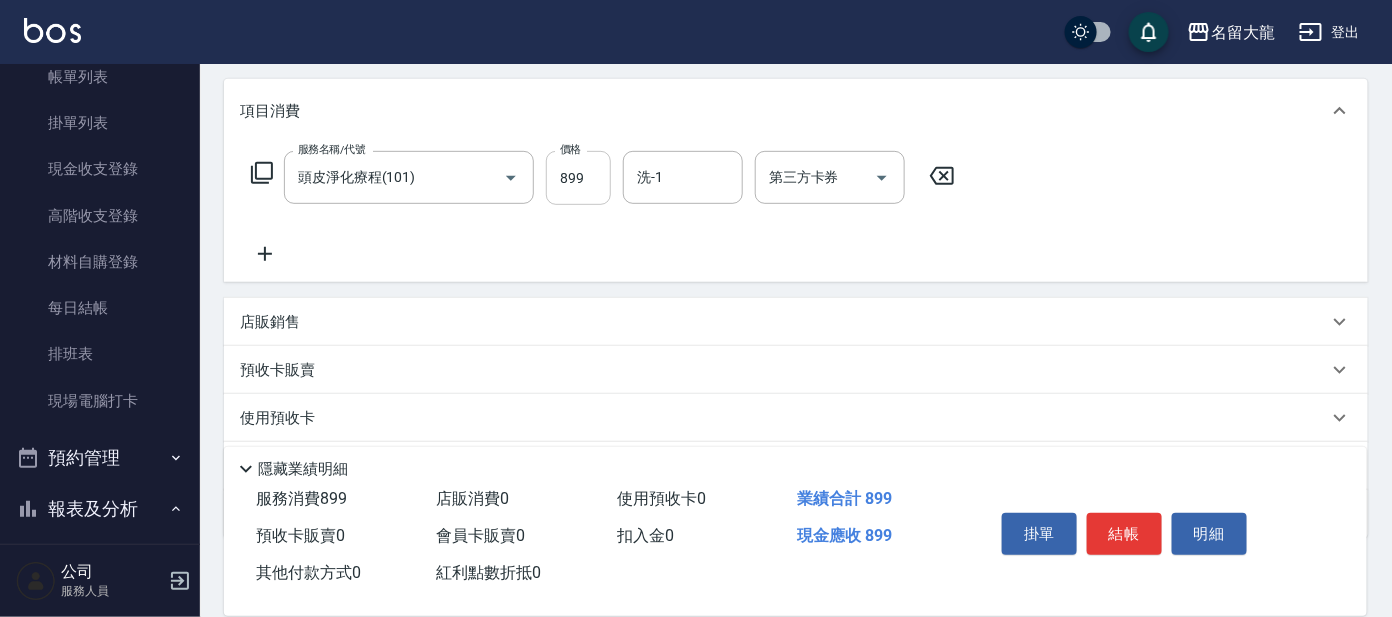 click on "899" at bounding box center (578, 178) 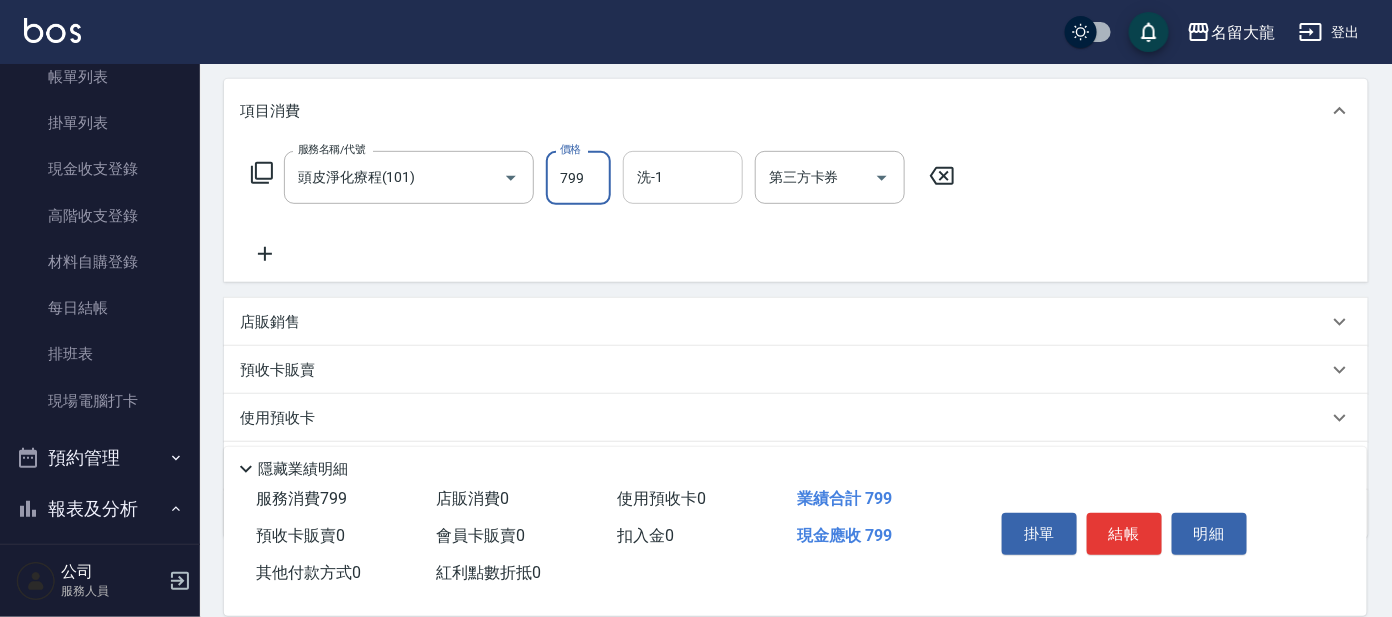 type on "799" 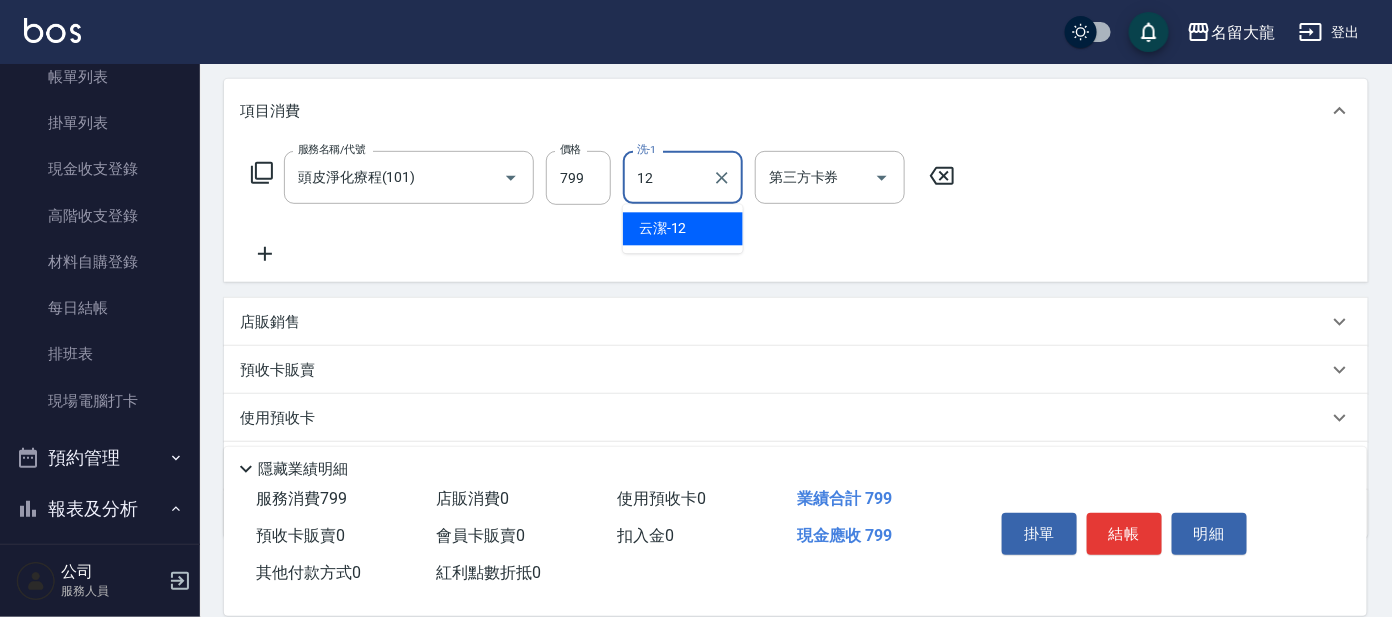 click on "[LAST] - [NUMBER]" at bounding box center [683, 229] 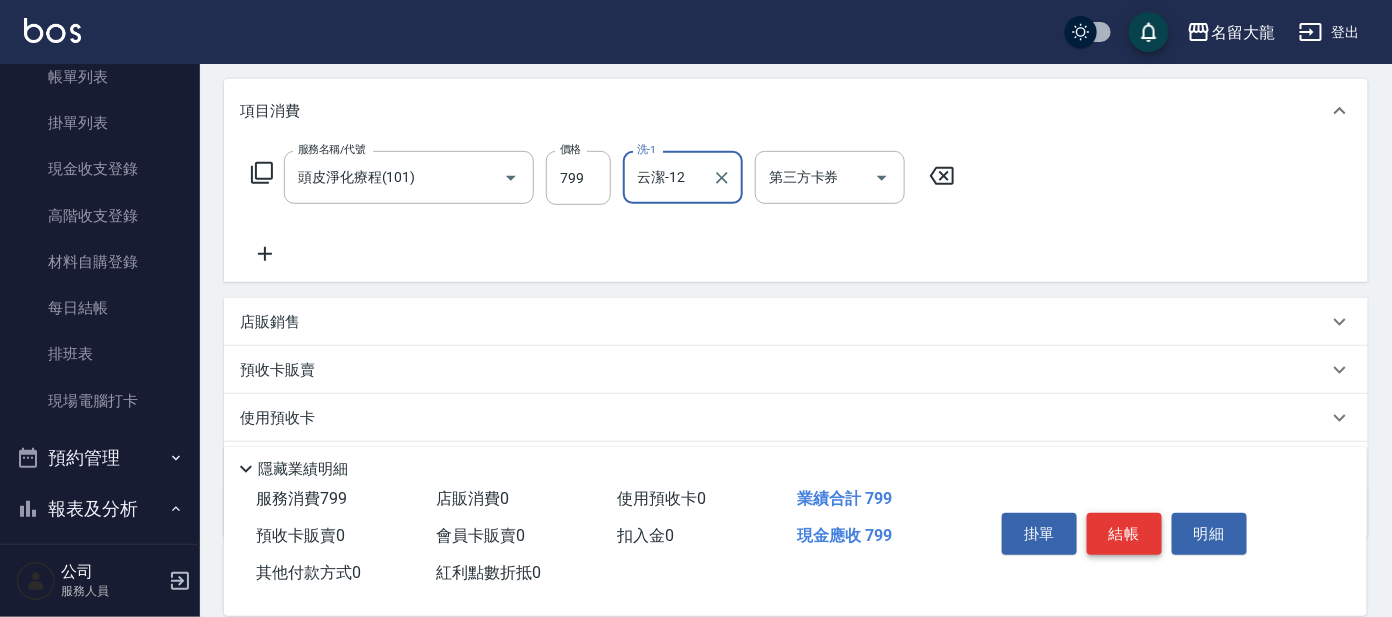 type on "云潔-12" 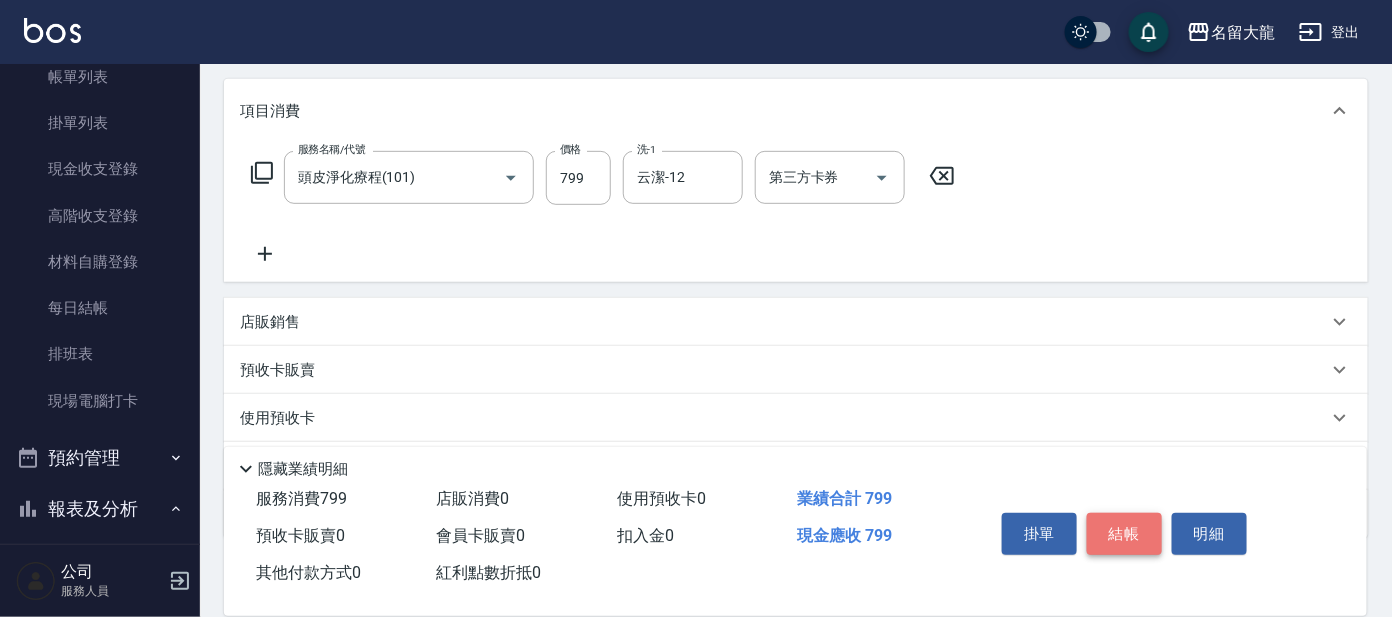 click on "結帳" at bounding box center [1124, 534] 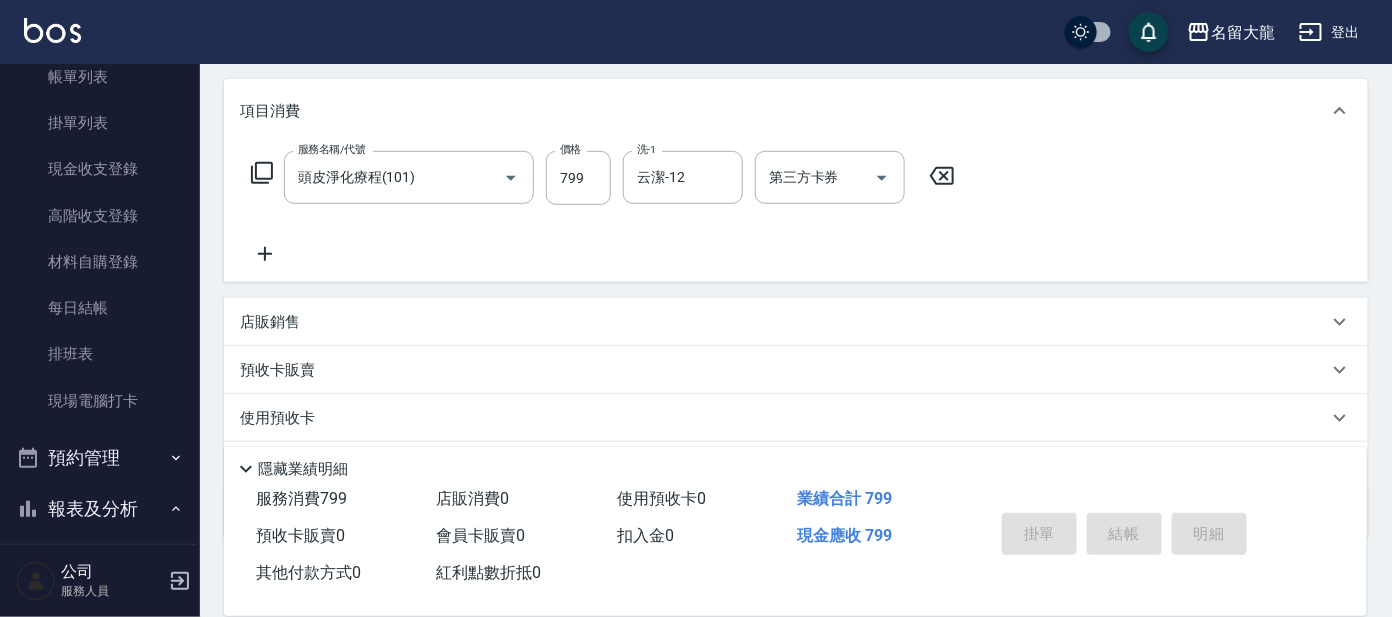 type on "[DATE] [TIME]" 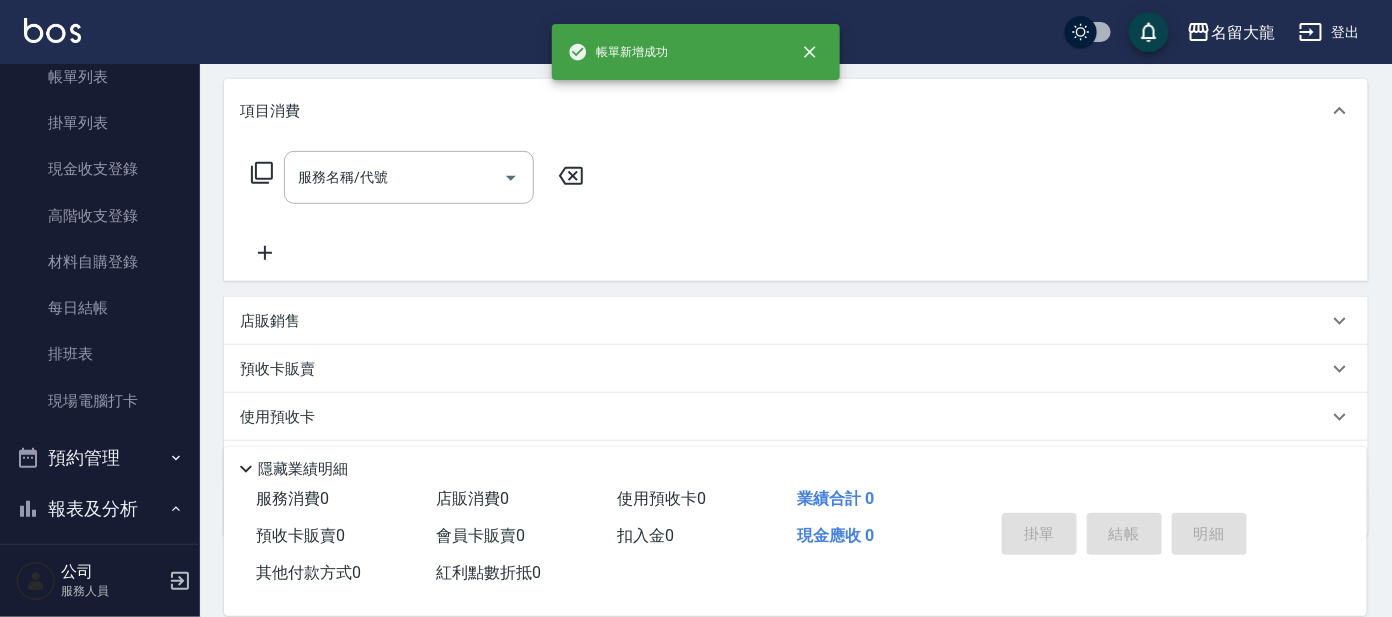 scroll, scrollTop: 0, scrollLeft: 0, axis: both 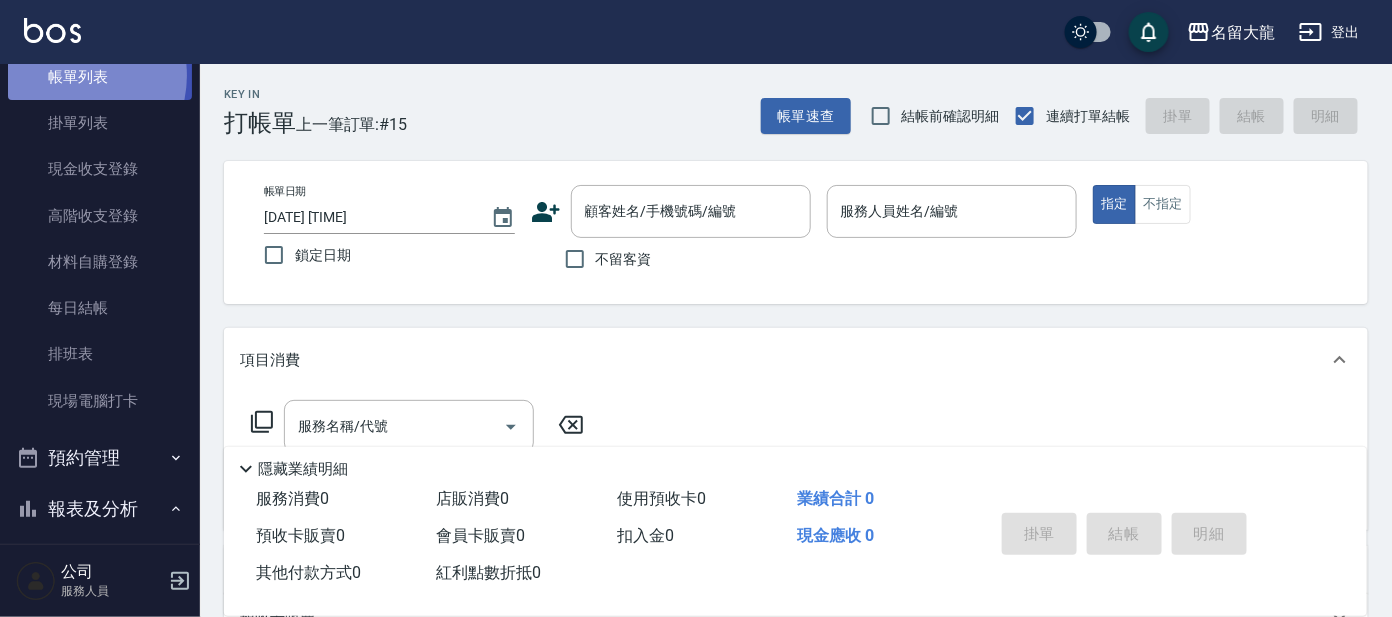 click on "帳單列表" at bounding box center [100, 77] 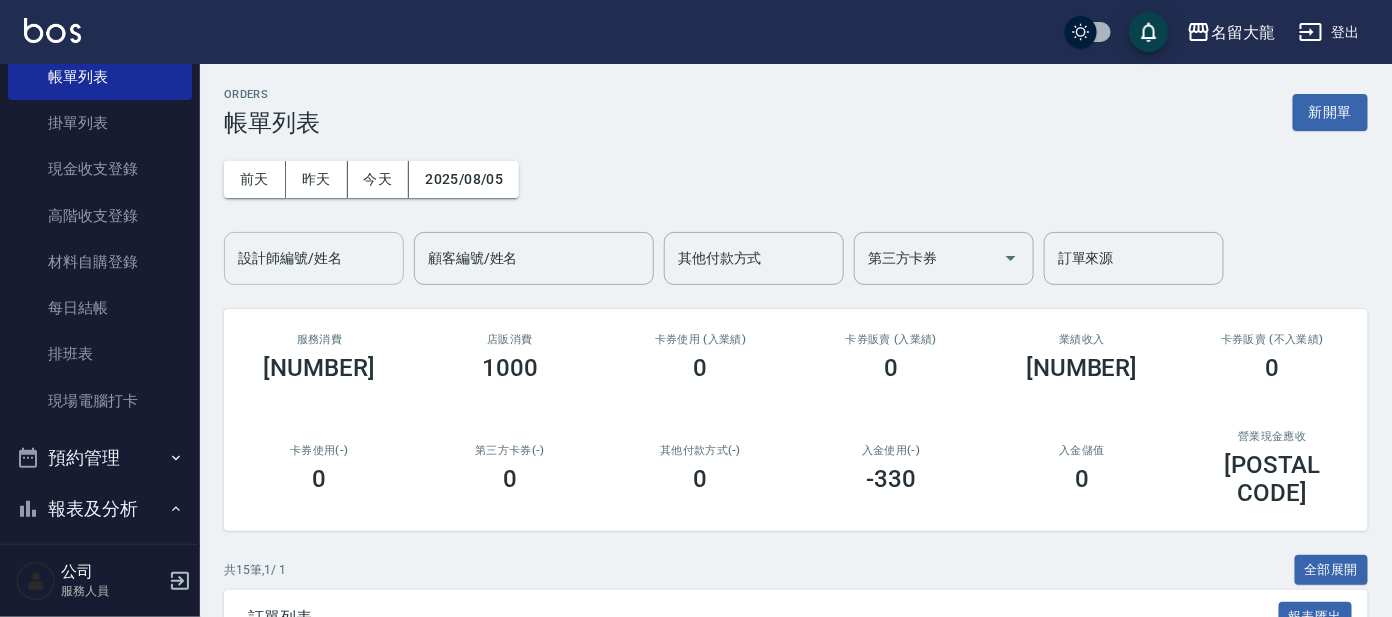 click on "設計師編號/姓名" at bounding box center (314, 258) 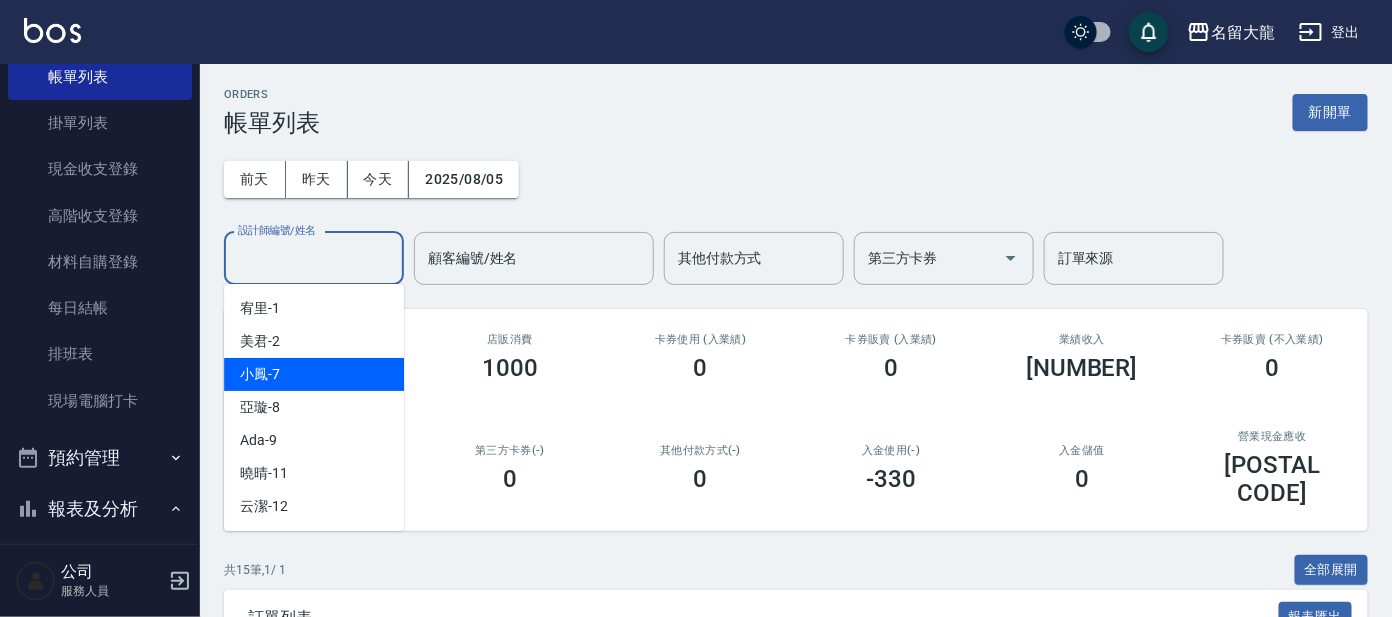 click on "小鳳 -7" at bounding box center [260, 374] 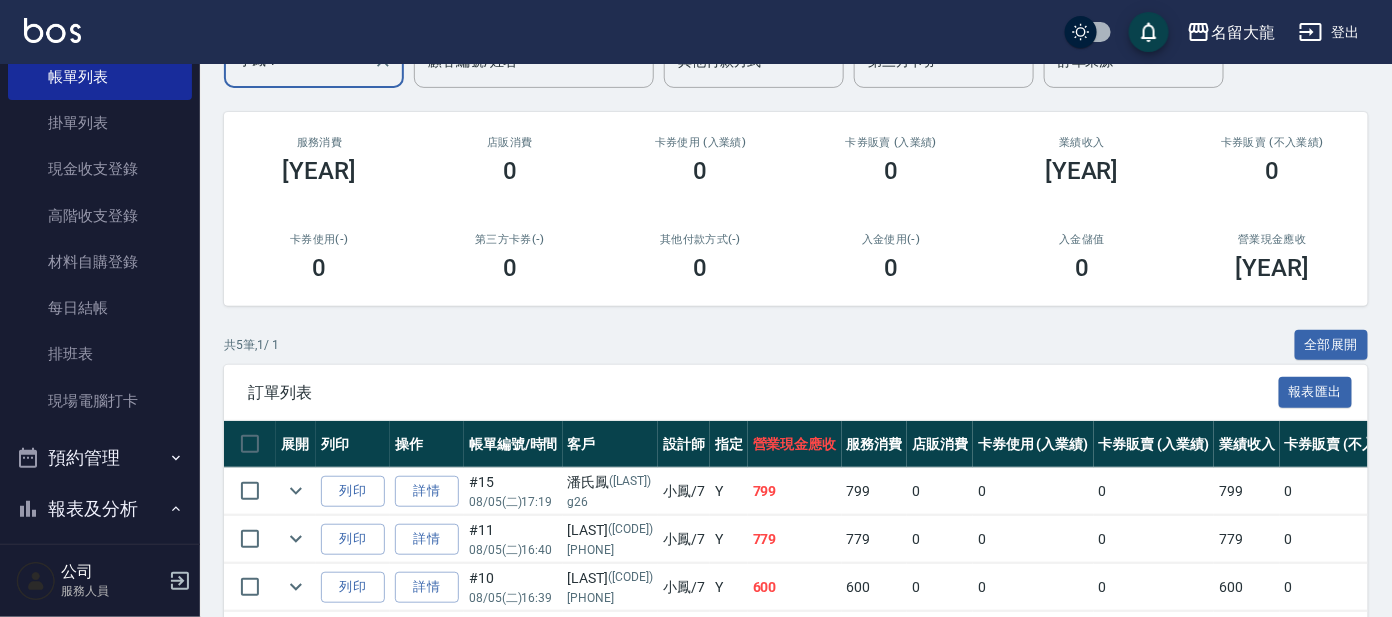 scroll, scrollTop: 383, scrollLeft: 0, axis: vertical 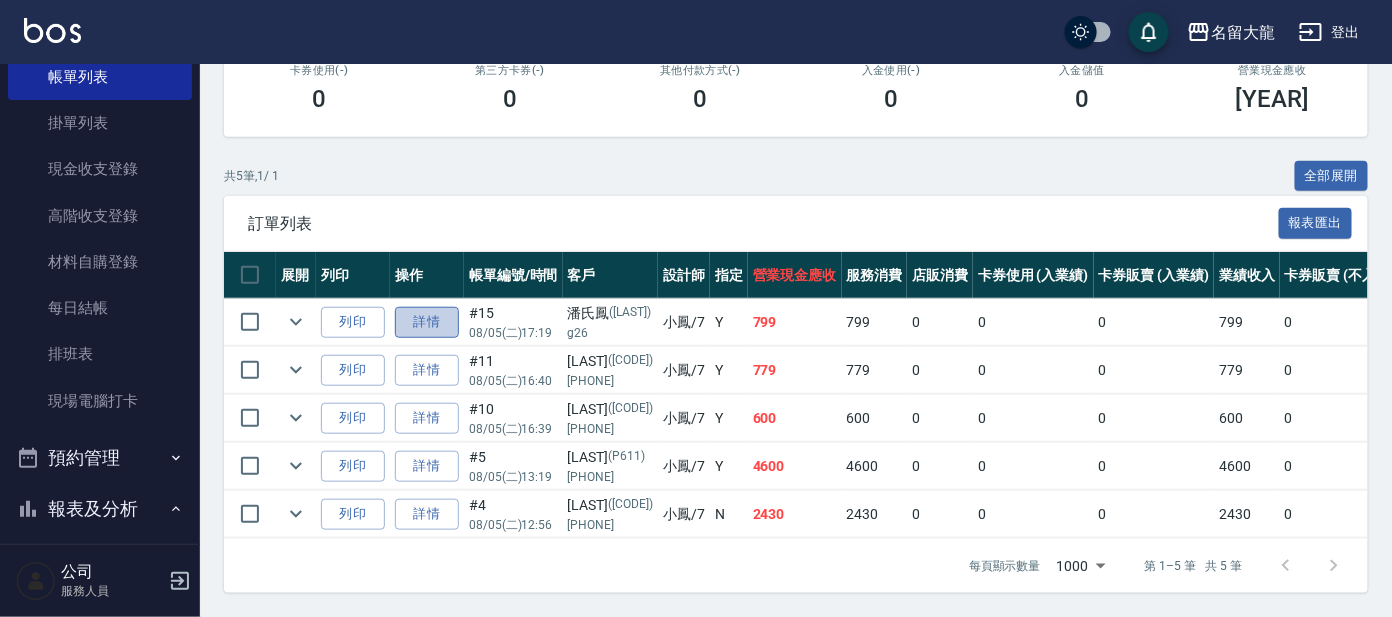 click on "詳情" at bounding box center (427, 322) 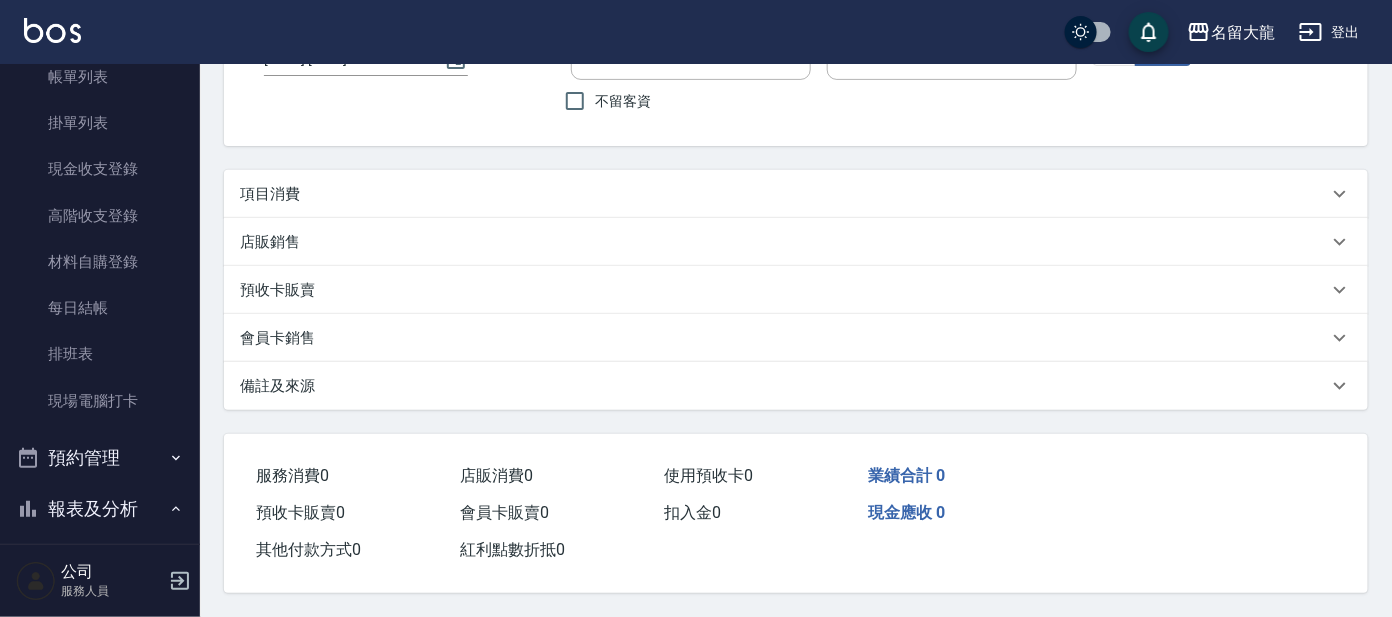 scroll, scrollTop: 0, scrollLeft: 0, axis: both 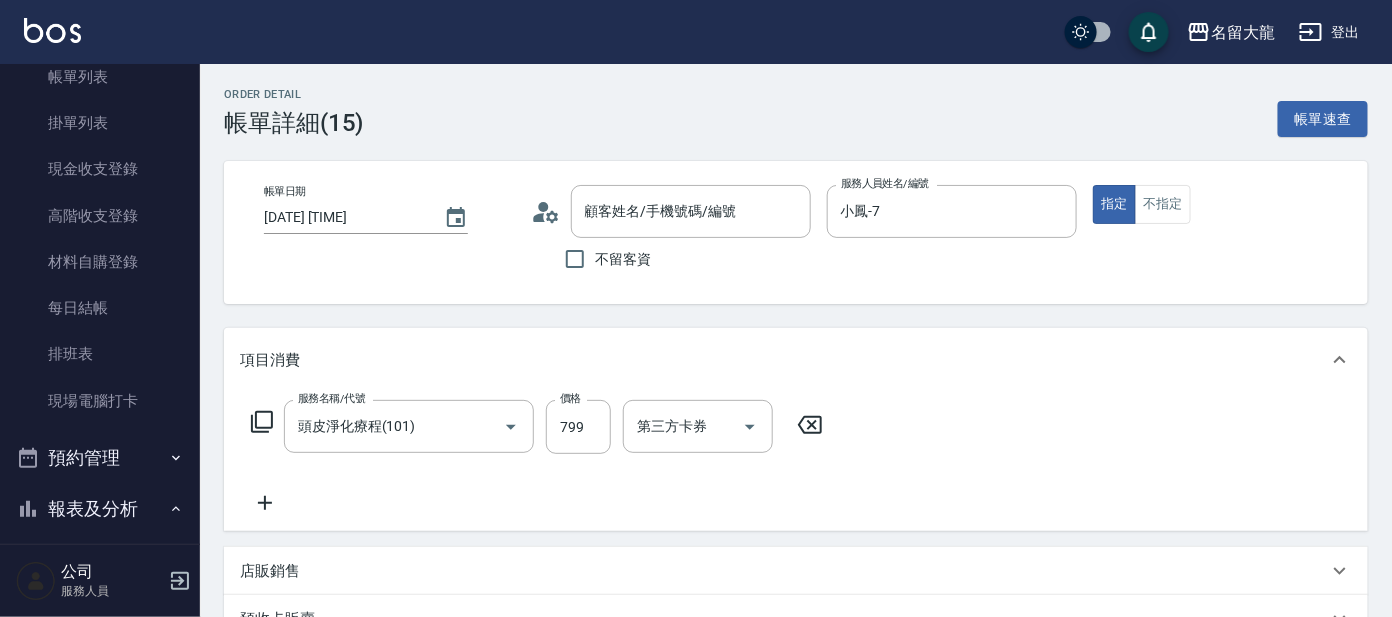 type on "[DATE] [TIME]" 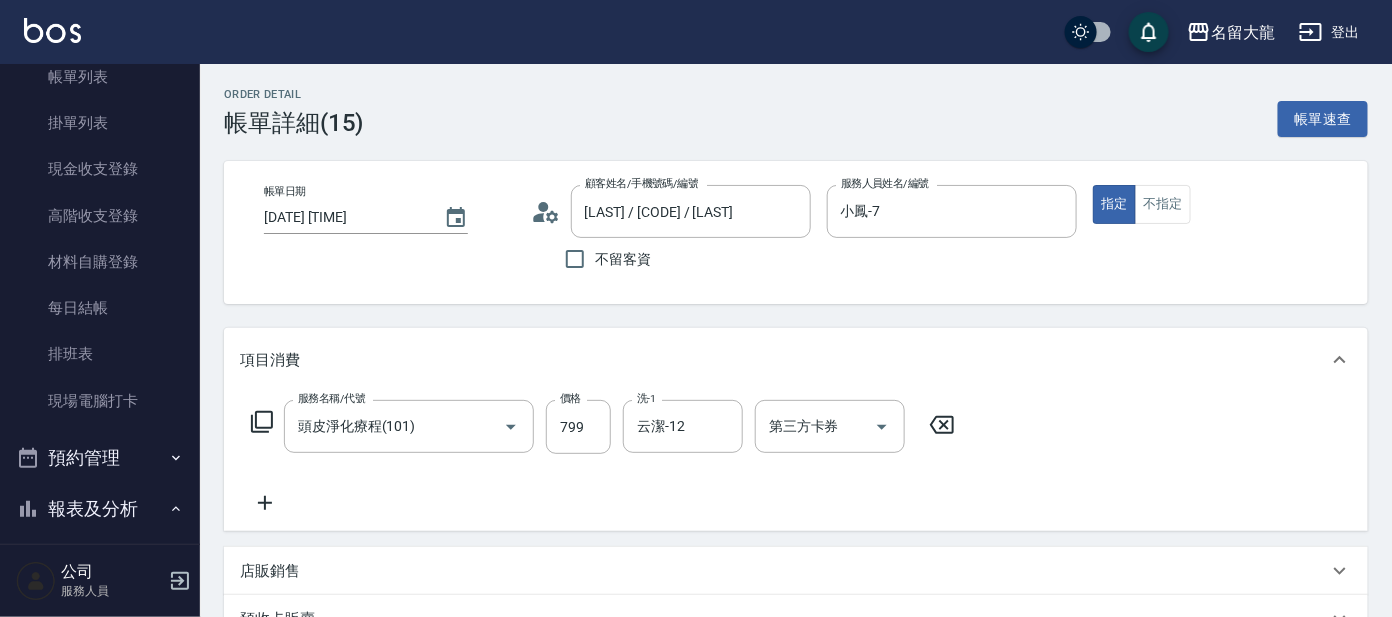 type on "[LAST] / [CODE] / [LAST]" 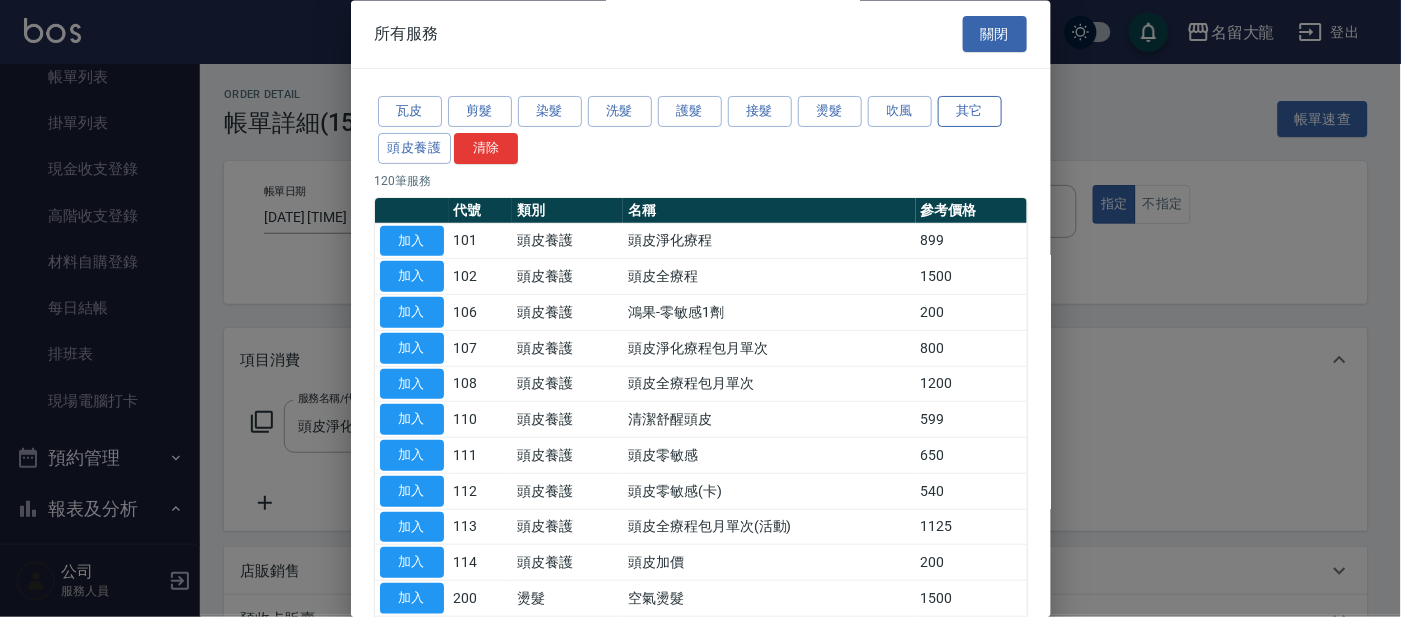 click on "其它" at bounding box center [970, 112] 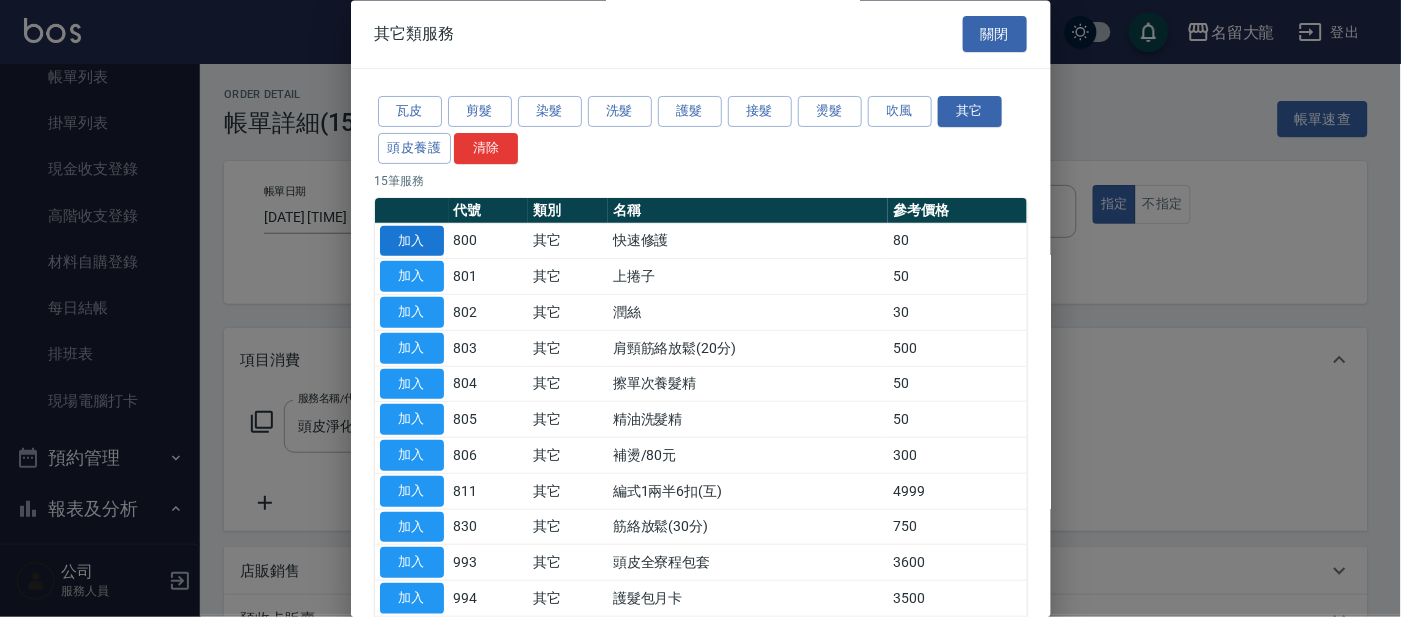 click on "加入" at bounding box center (412, 241) 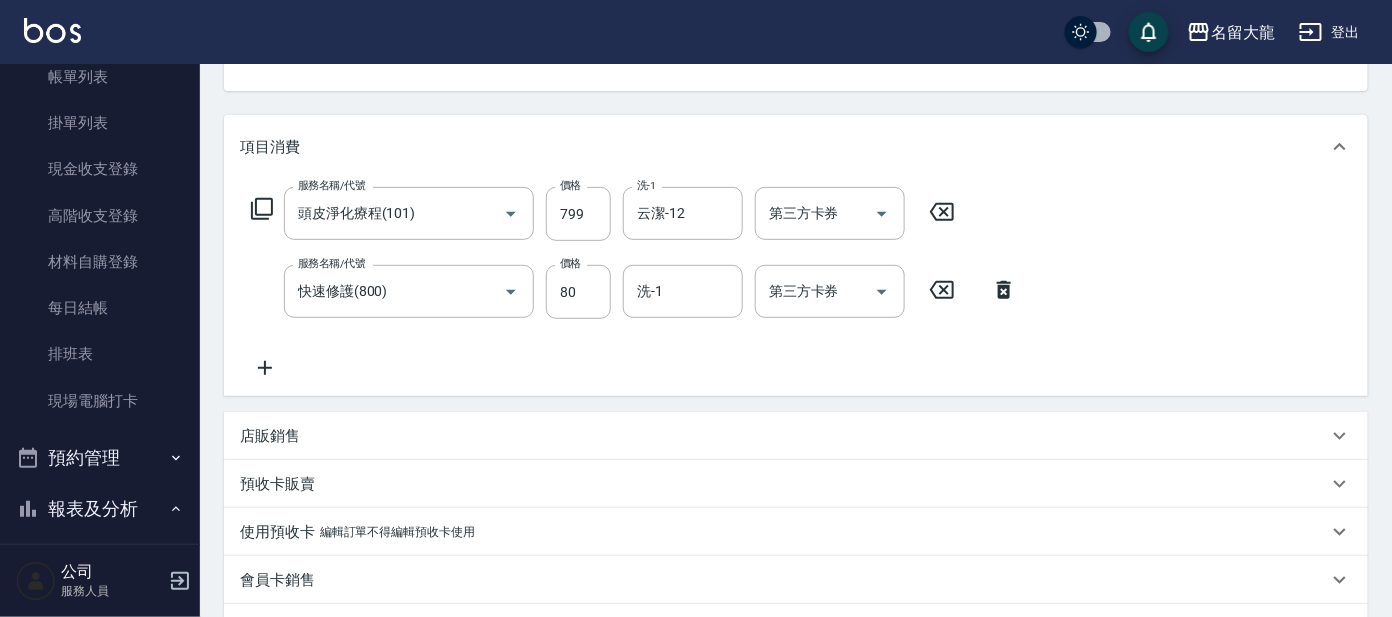 scroll, scrollTop: 259, scrollLeft: 0, axis: vertical 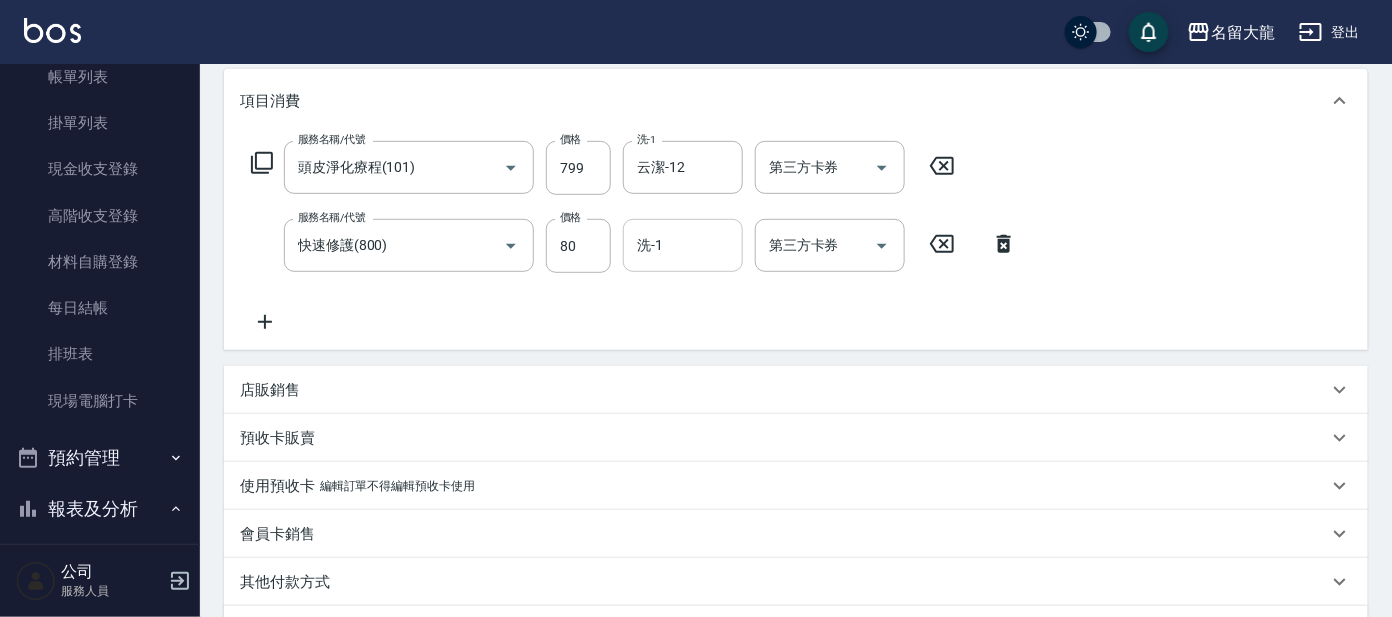 click on "洗-1" at bounding box center [683, 245] 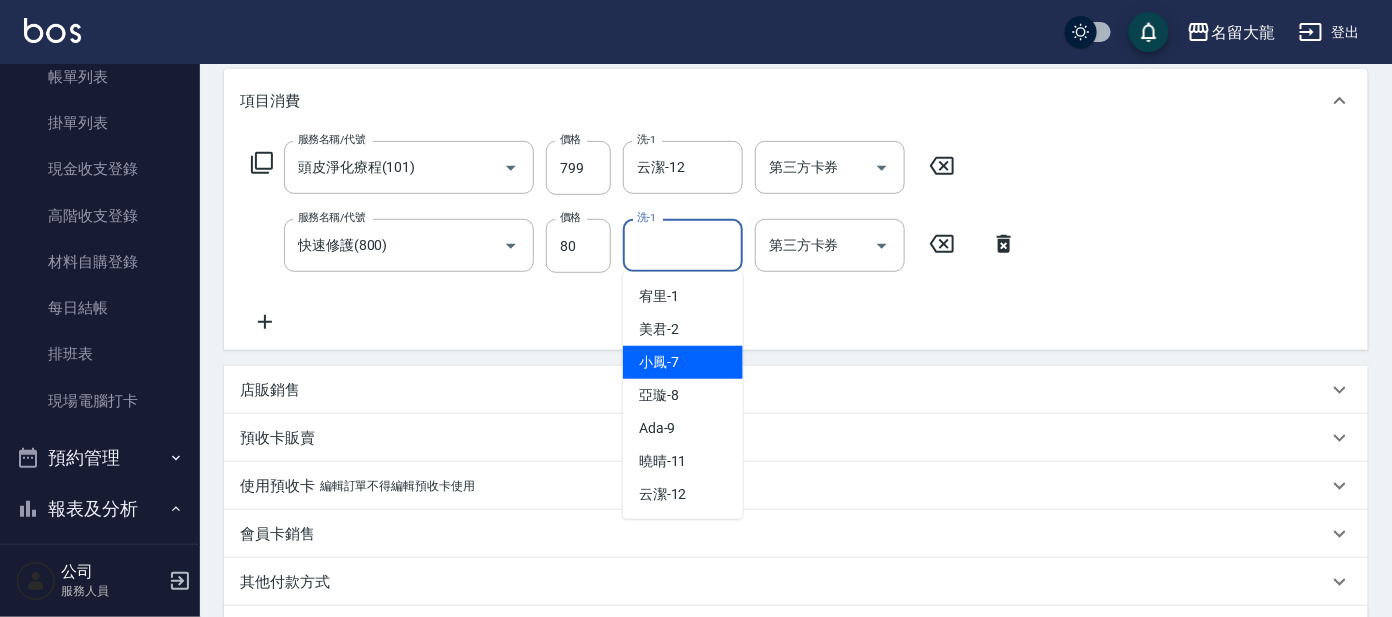 drag, startPoint x: 638, startPoint y: 369, endPoint x: 663, endPoint y: 361, distance: 26.24881 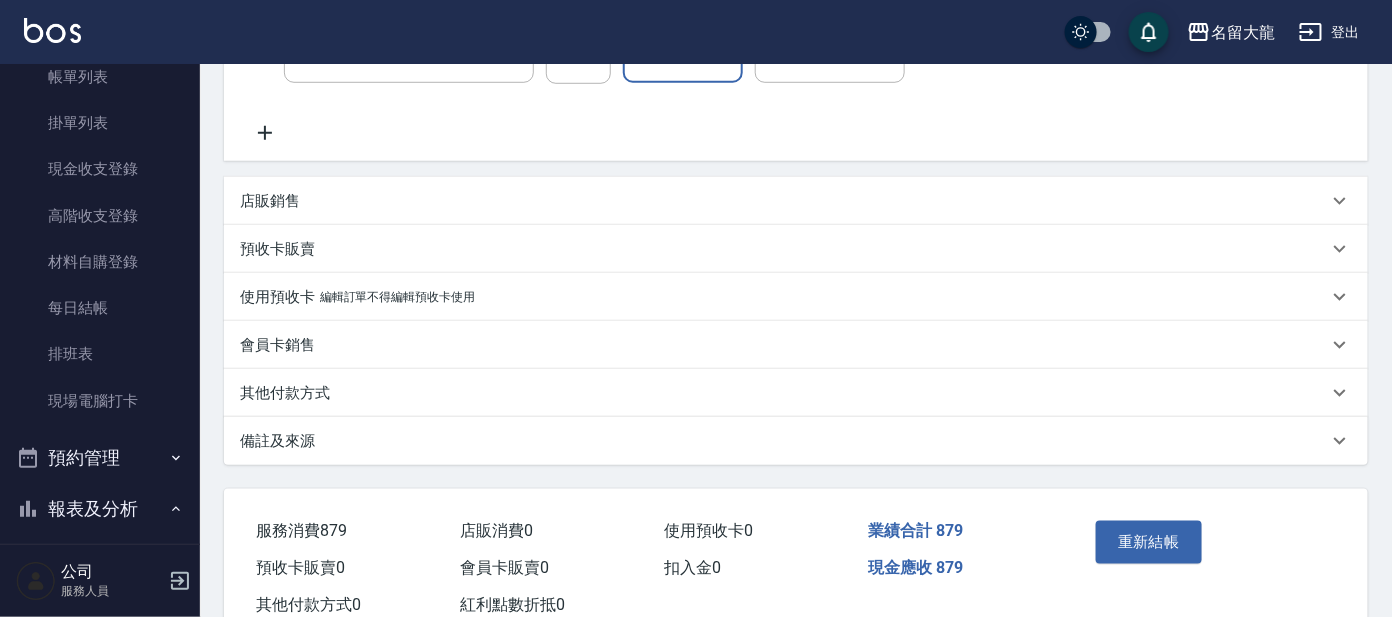 scroll, scrollTop: 507, scrollLeft: 0, axis: vertical 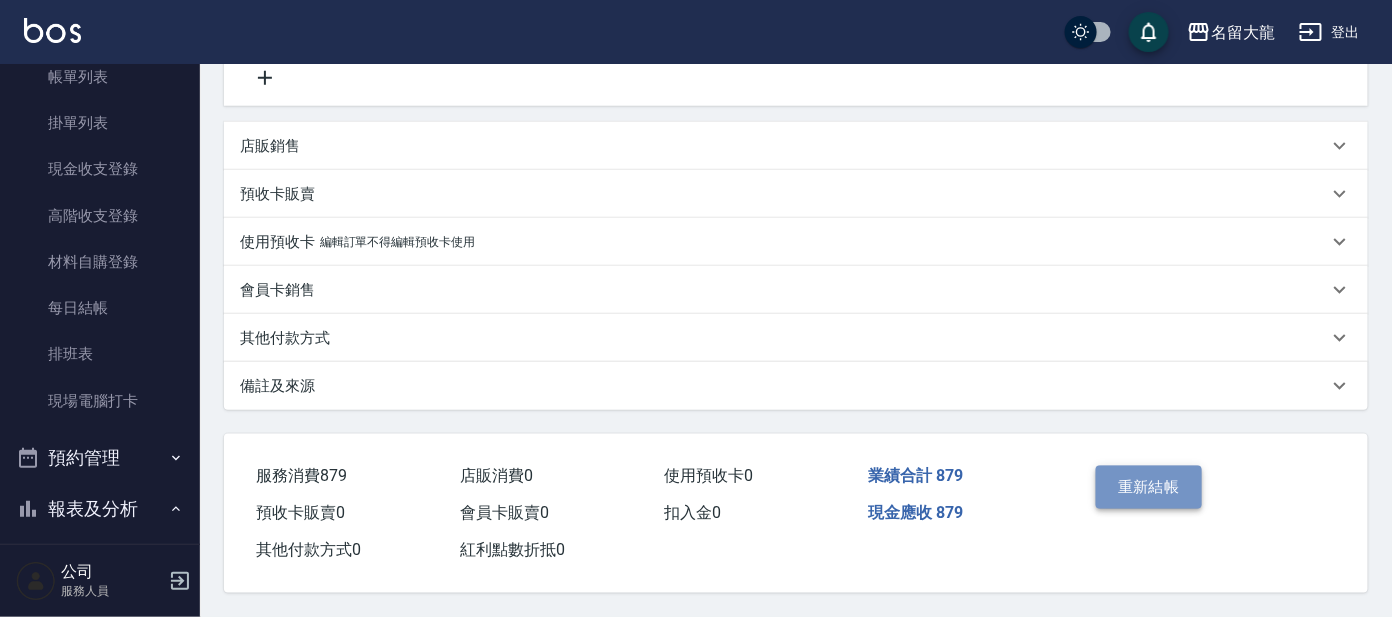 click on "重新結帳" at bounding box center (1149, 487) 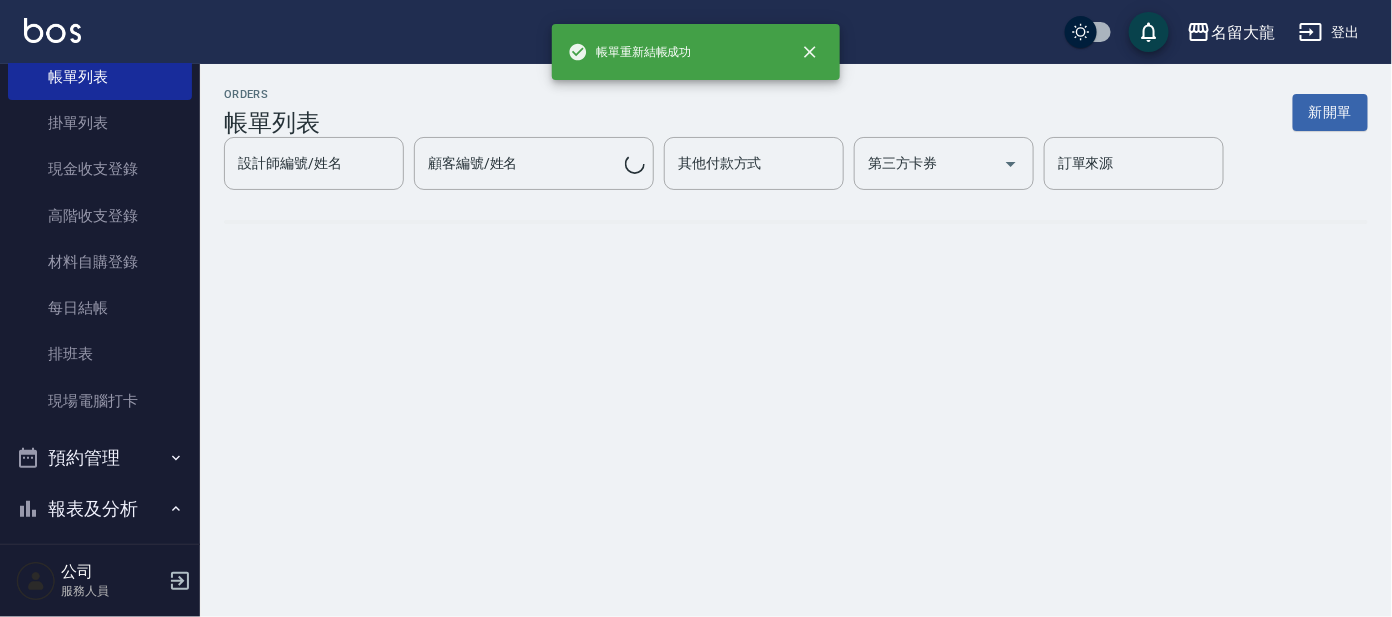 scroll, scrollTop: 0, scrollLeft: 0, axis: both 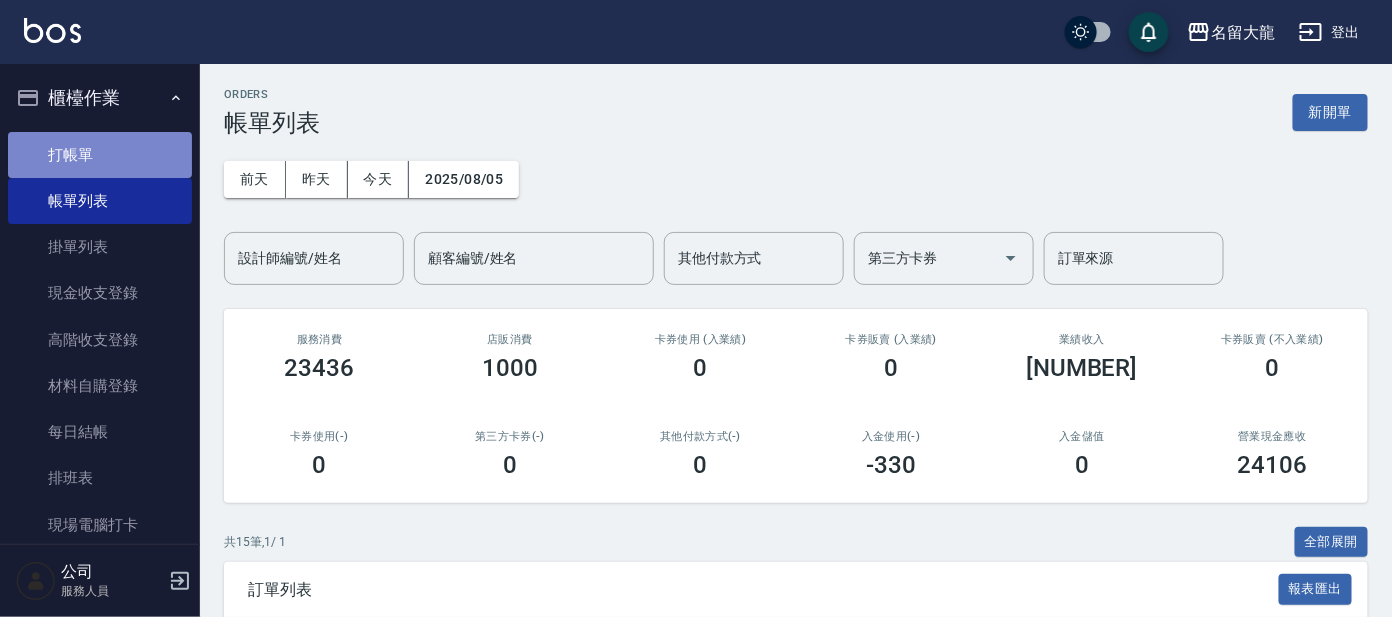 click on "打帳單" at bounding box center (100, 155) 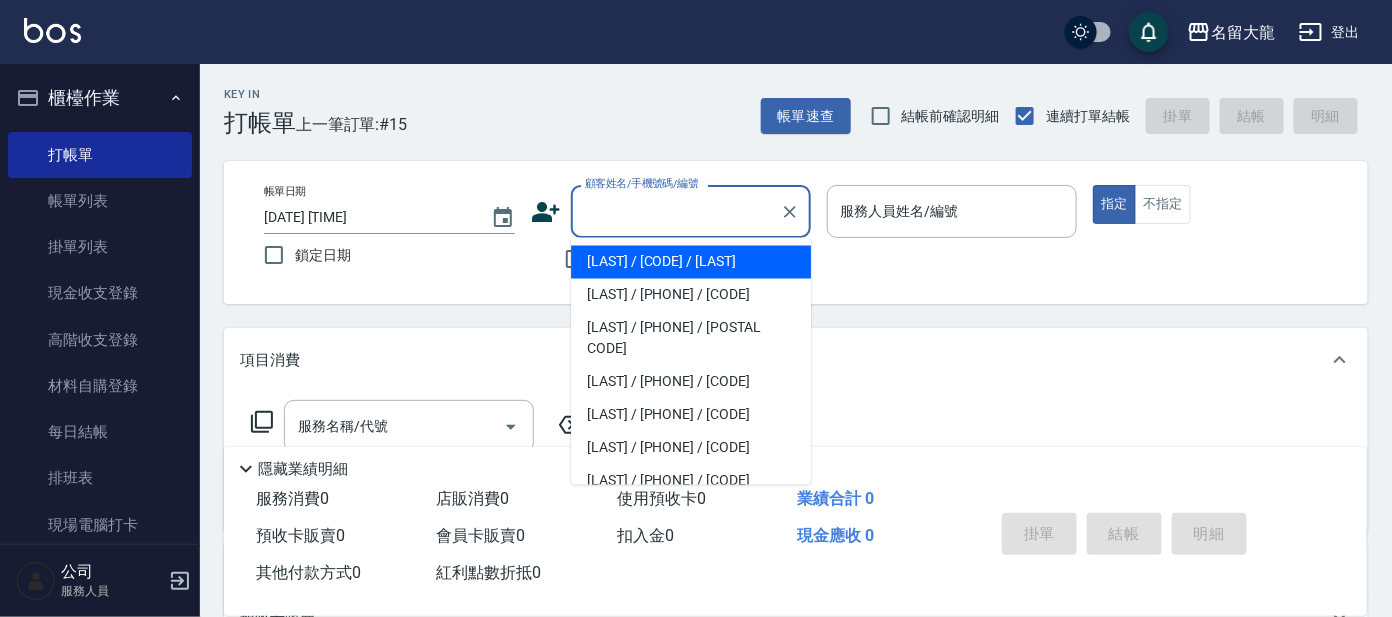 drag, startPoint x: 666, startPoint y: 216, endPoint x: 392, endPoint y: 584, distance: 458.8028 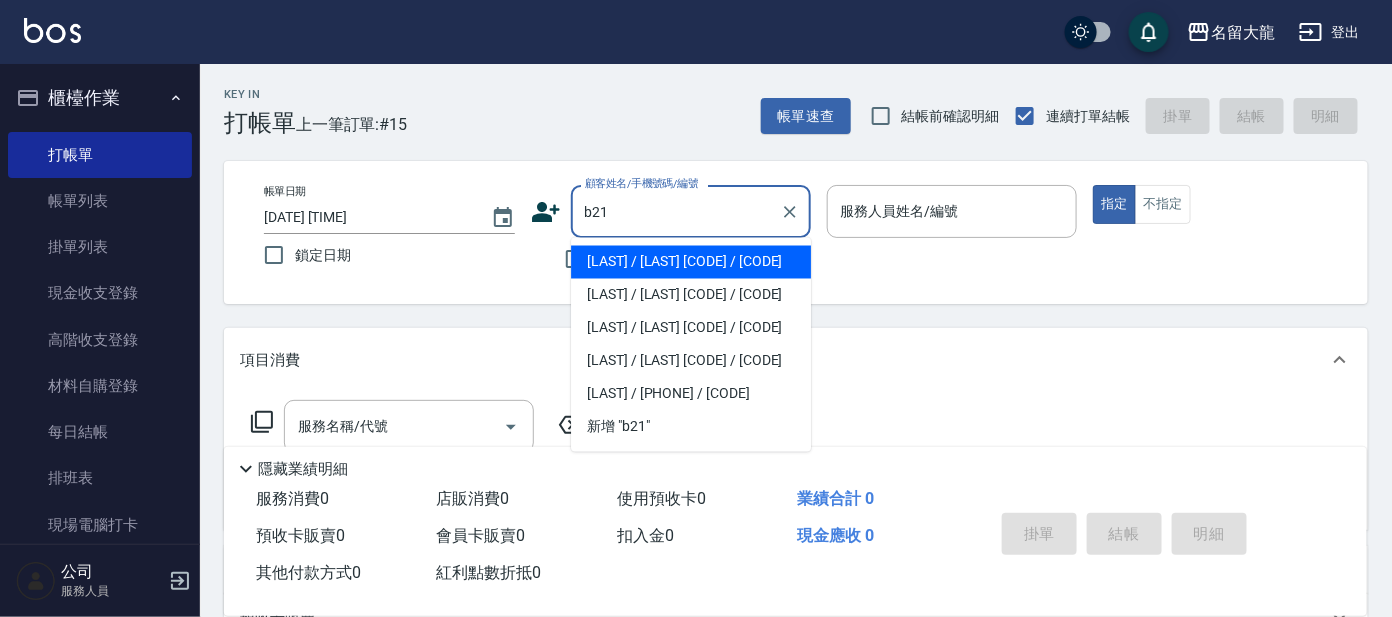 click on "[LAST] / [LAST] [CODE] / [CODE]" at bounding box center [691, 262] 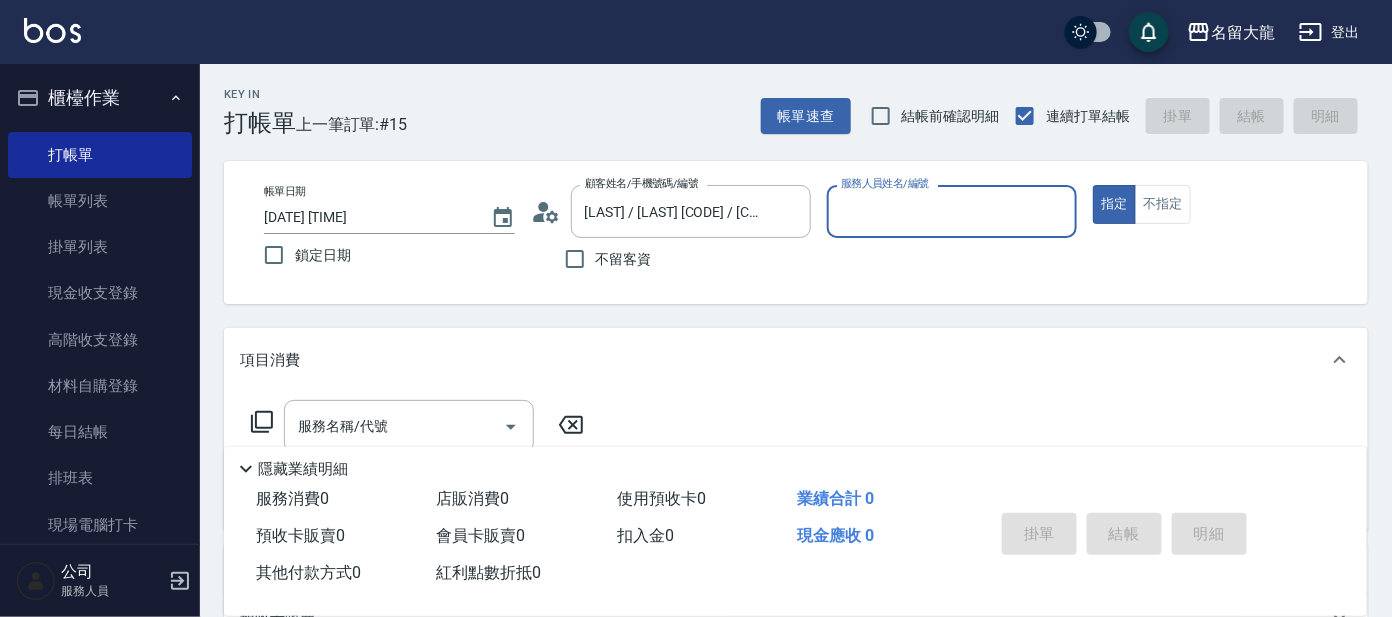 type on "[LAST] - [NUMBER]" 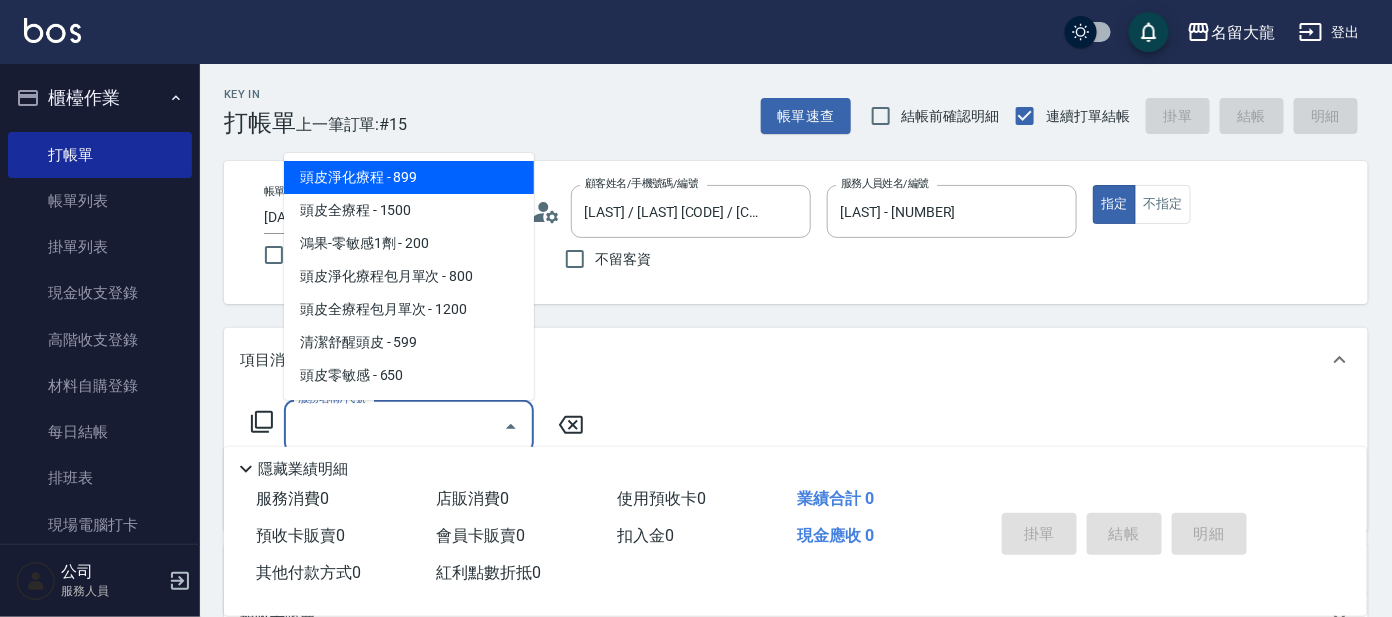 click on "服務名稱/代號" at bounding box center (394, 426) 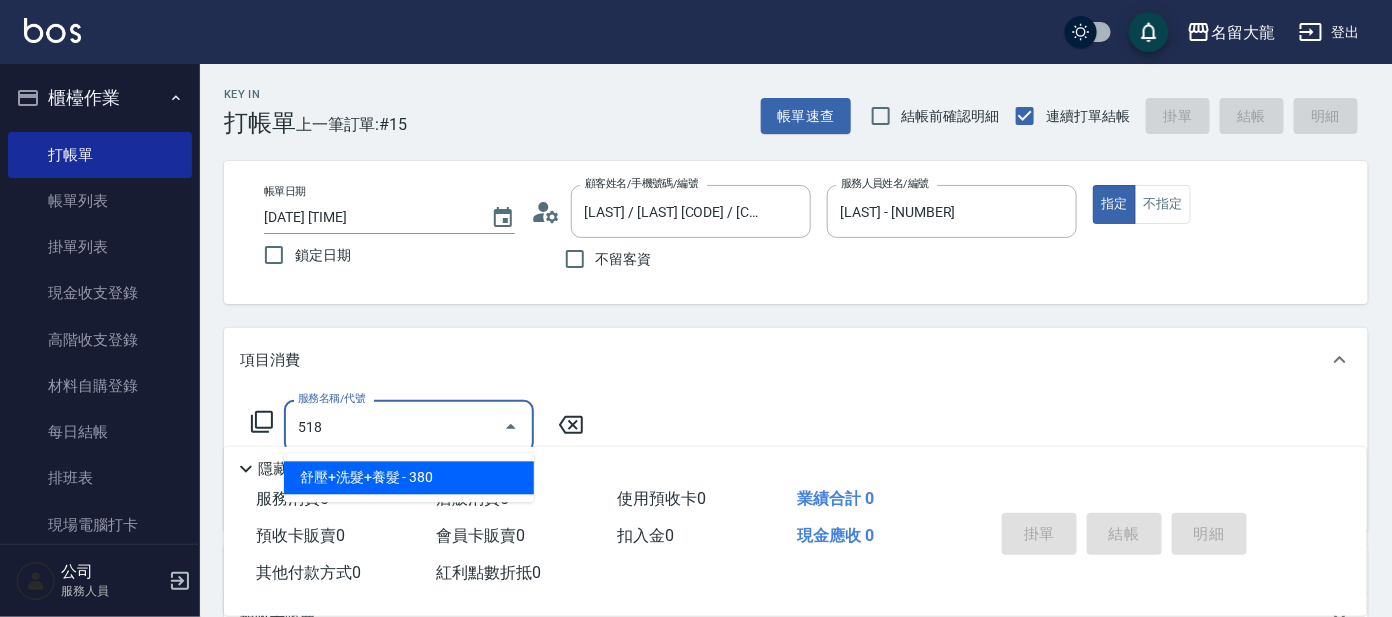 click on "舒壓+洗髮+養髮 - 380" at bounding box center [409, 478] 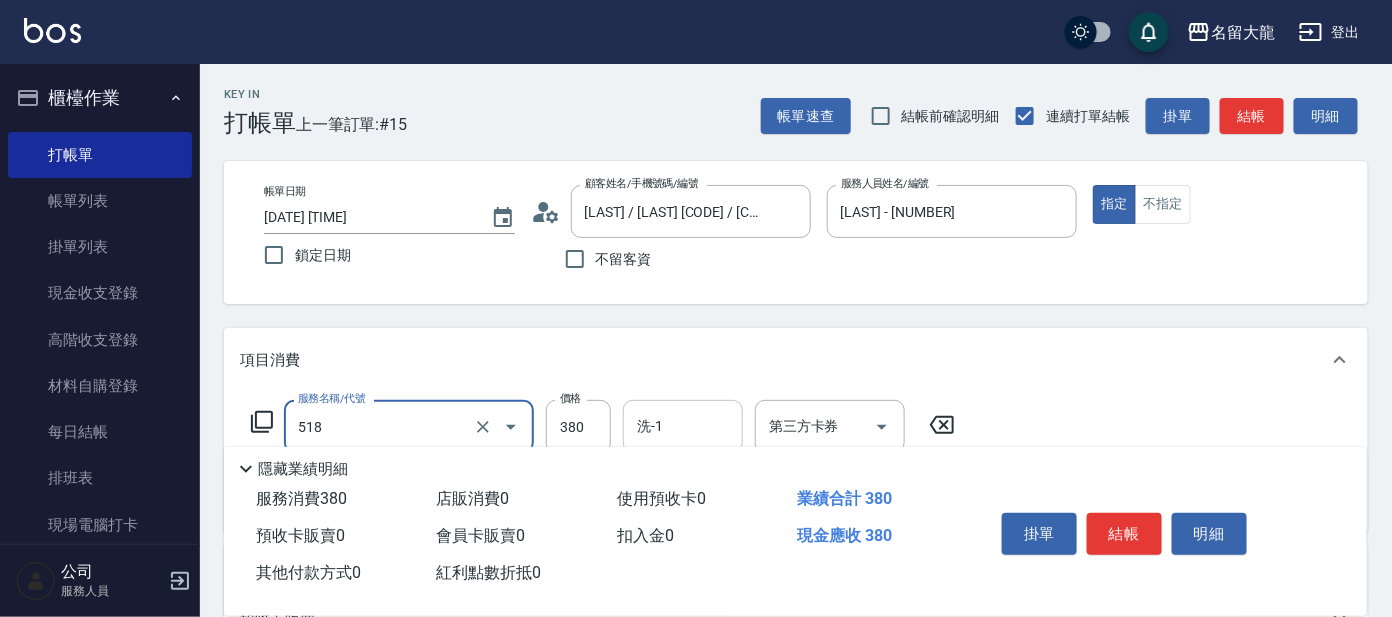 type on "舒壓+洗髮+養髮(518)" 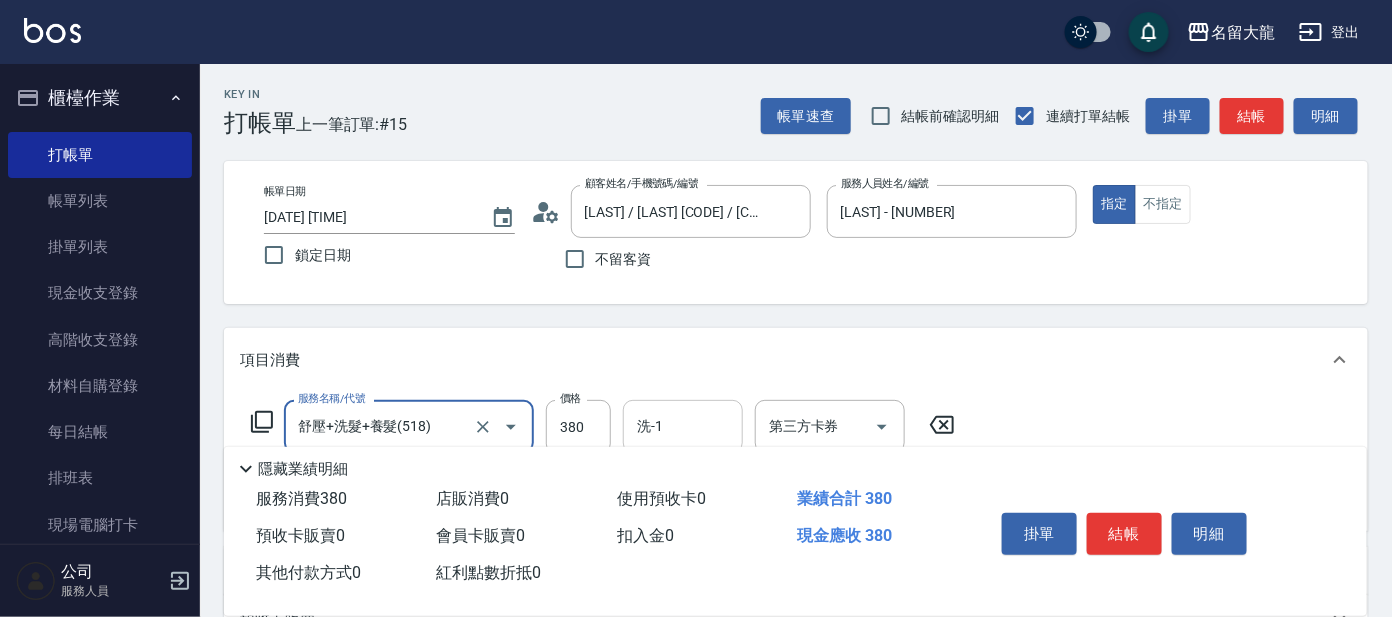 click on "洗-1" at bounding box center (683, 426) 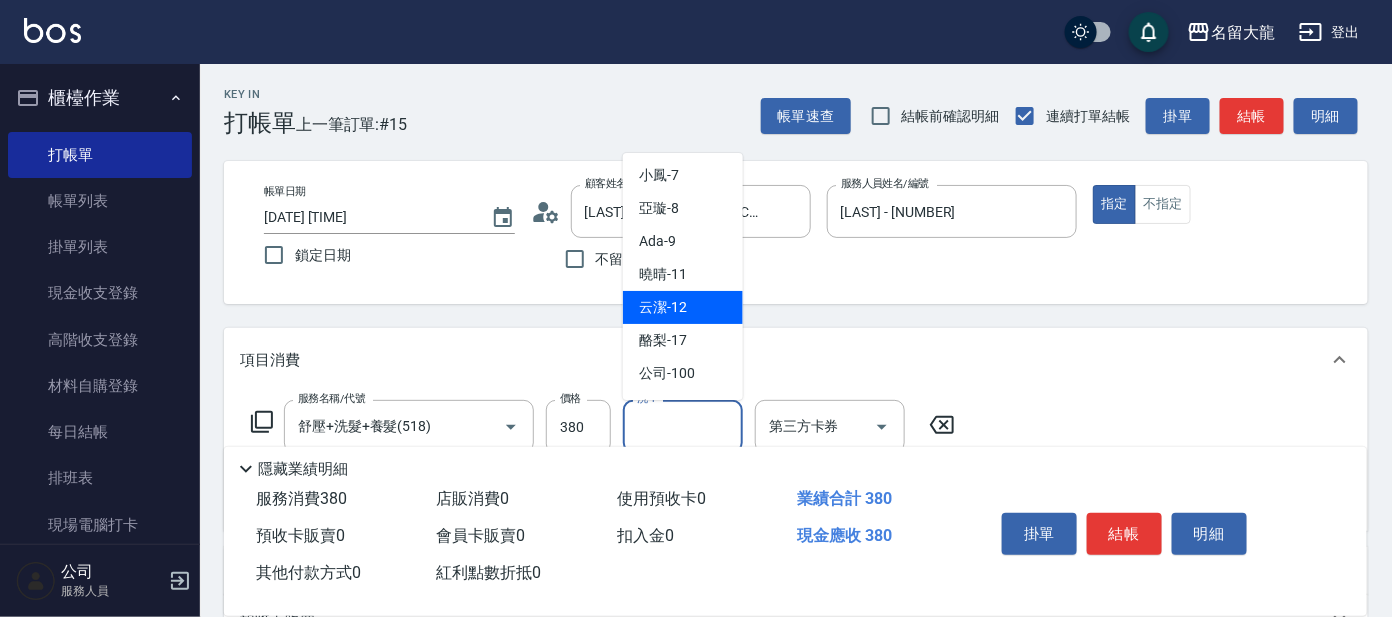 scroll, scrollTop: 99, scrollLeft: 0, axis: vertical 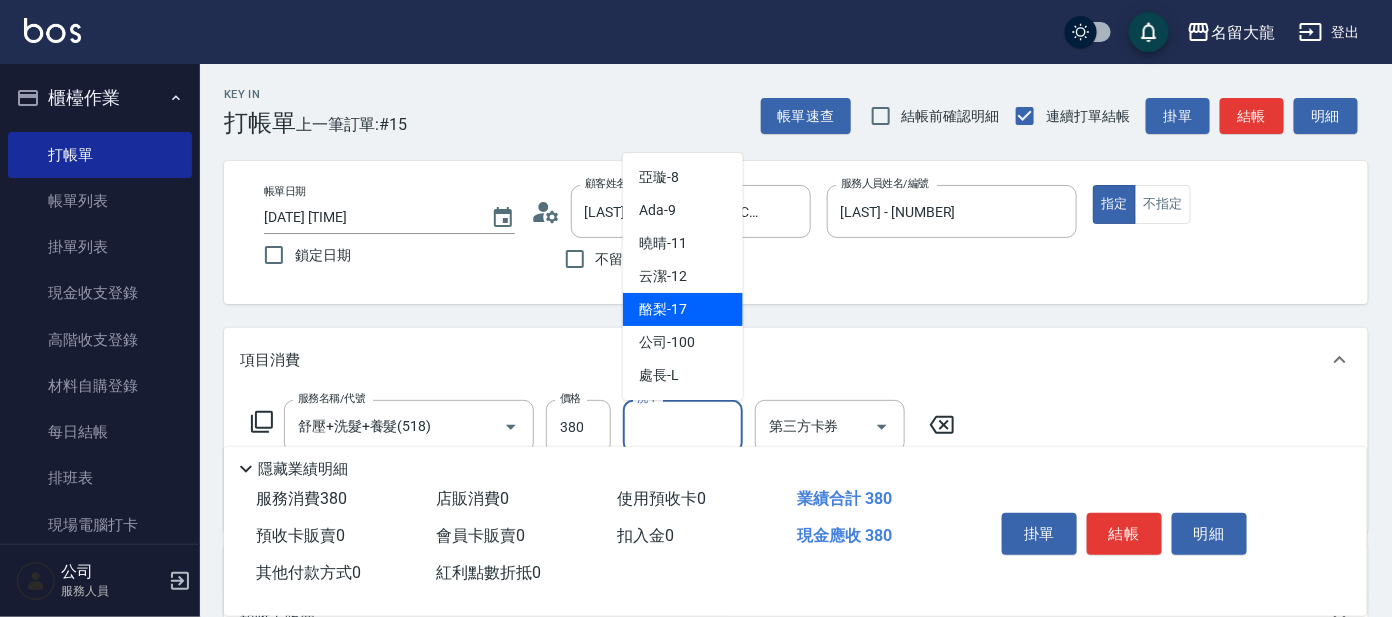 click on "酪梨 -17" at bounding box center (683, 309) 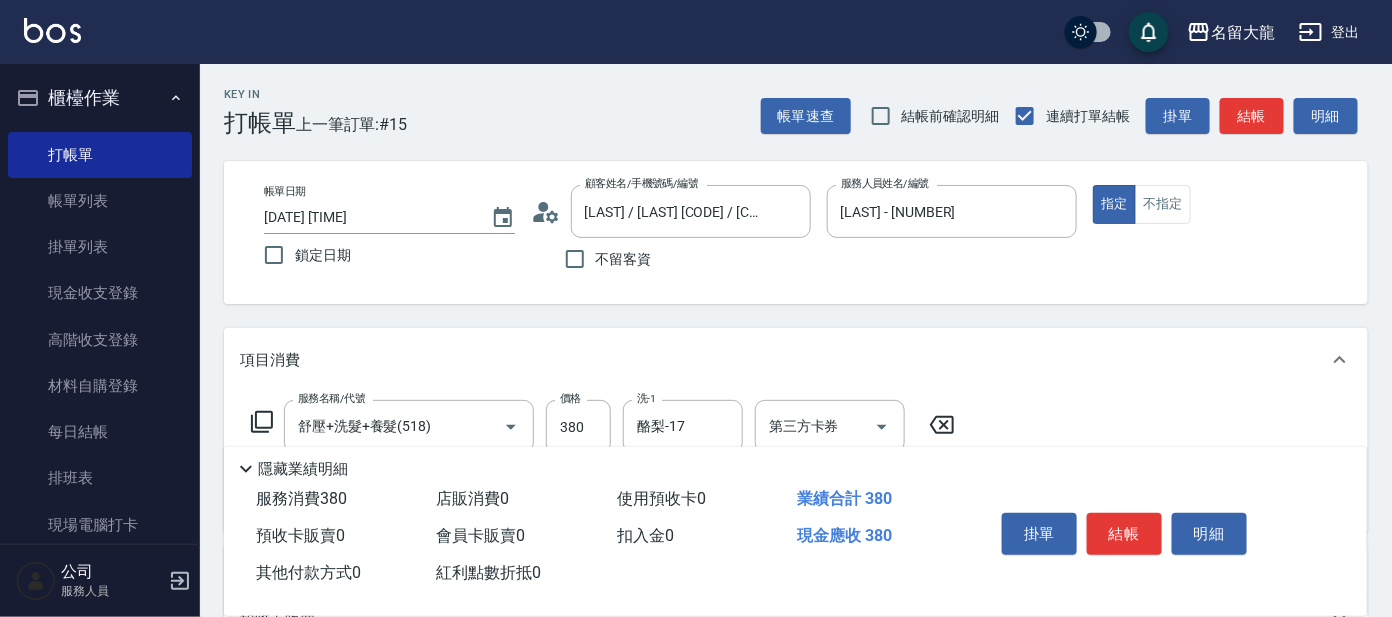 click on "指定 不指定" at bounding box center [1218, 204] 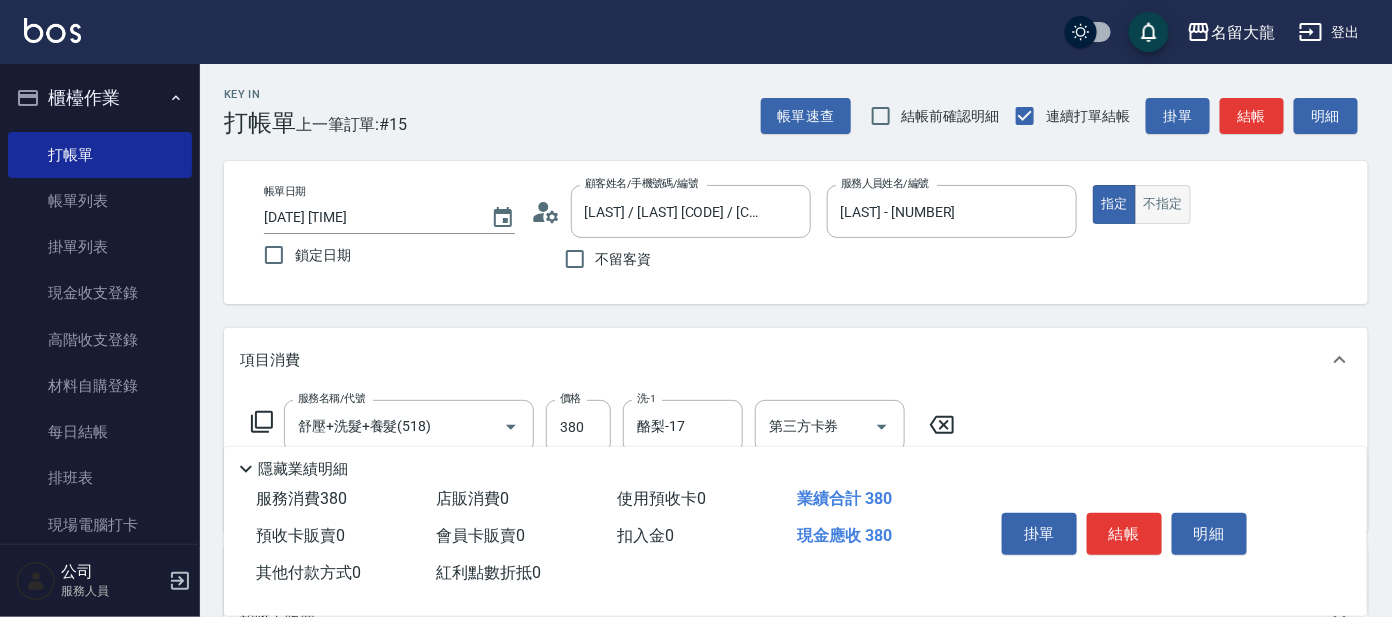 click on "不指定" at bounding box center [1163, 204] 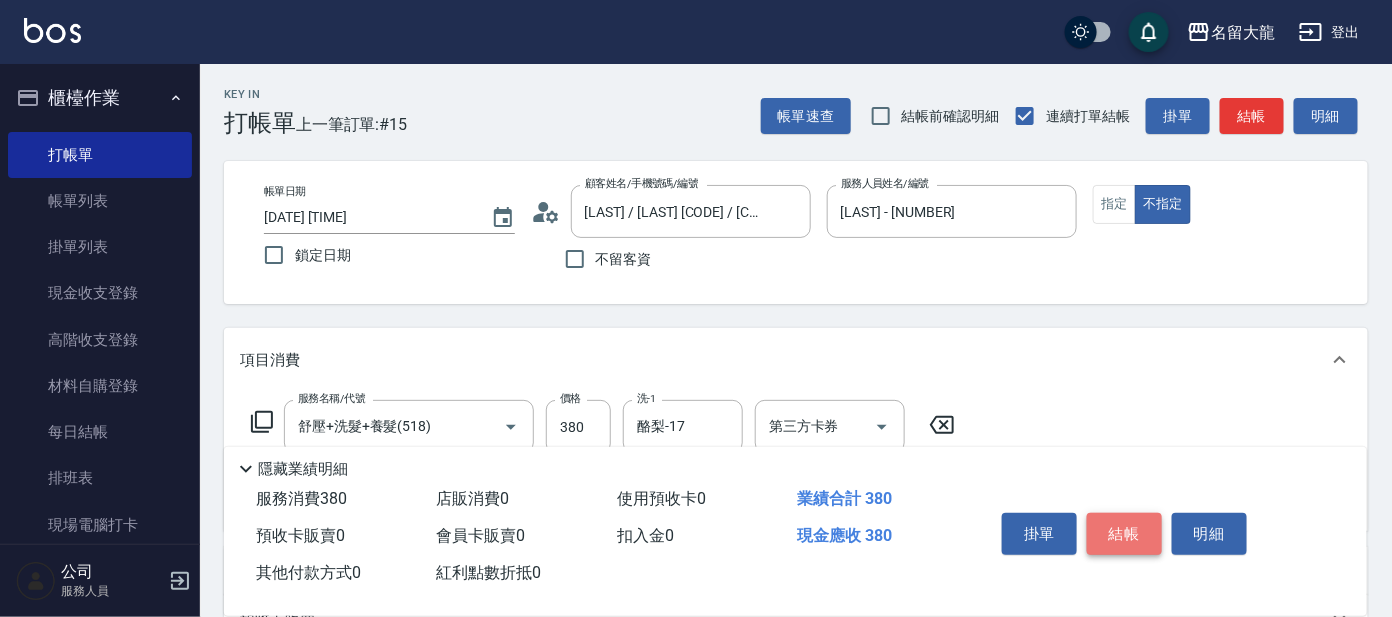 click on "結帳" at bounding box center (1124, 534) 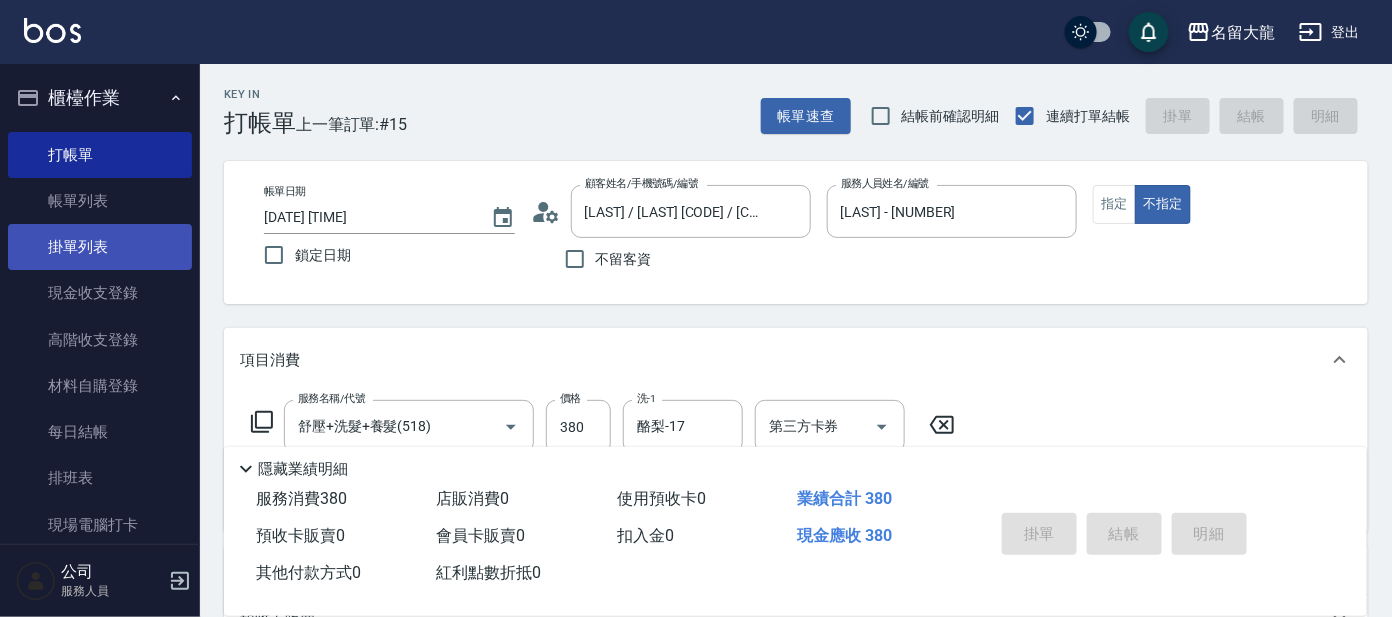 type on "[DATE] [TIME]" 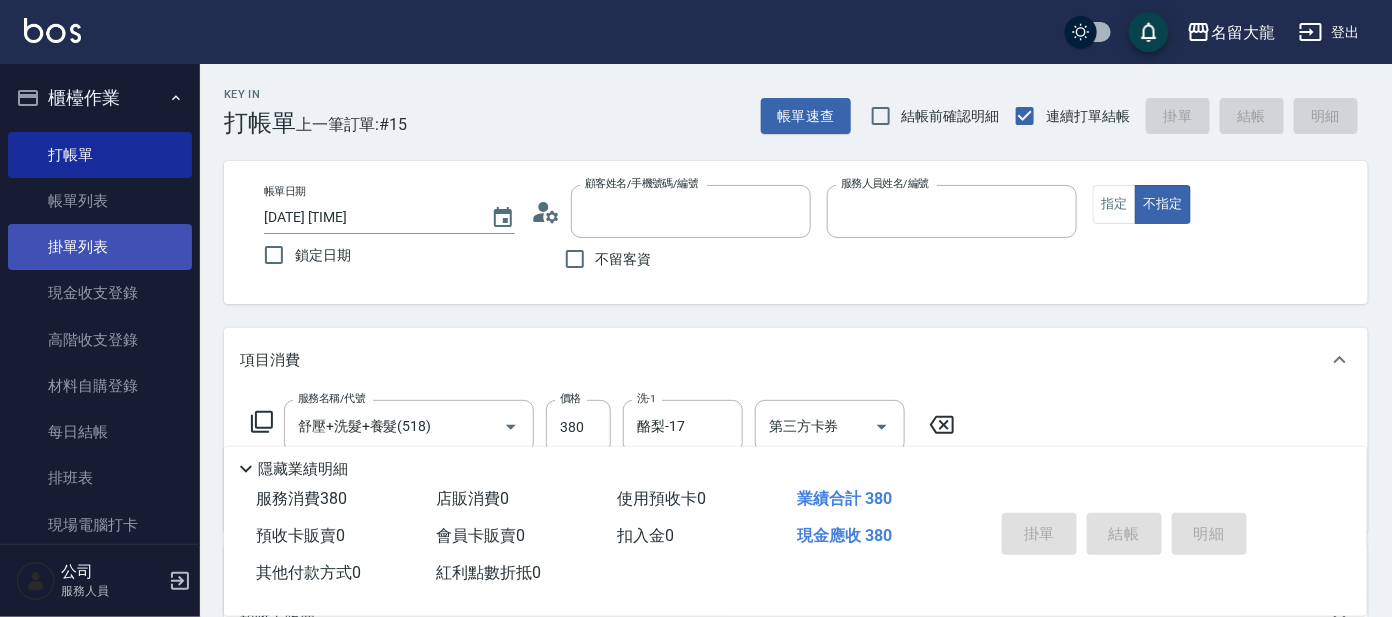 type 